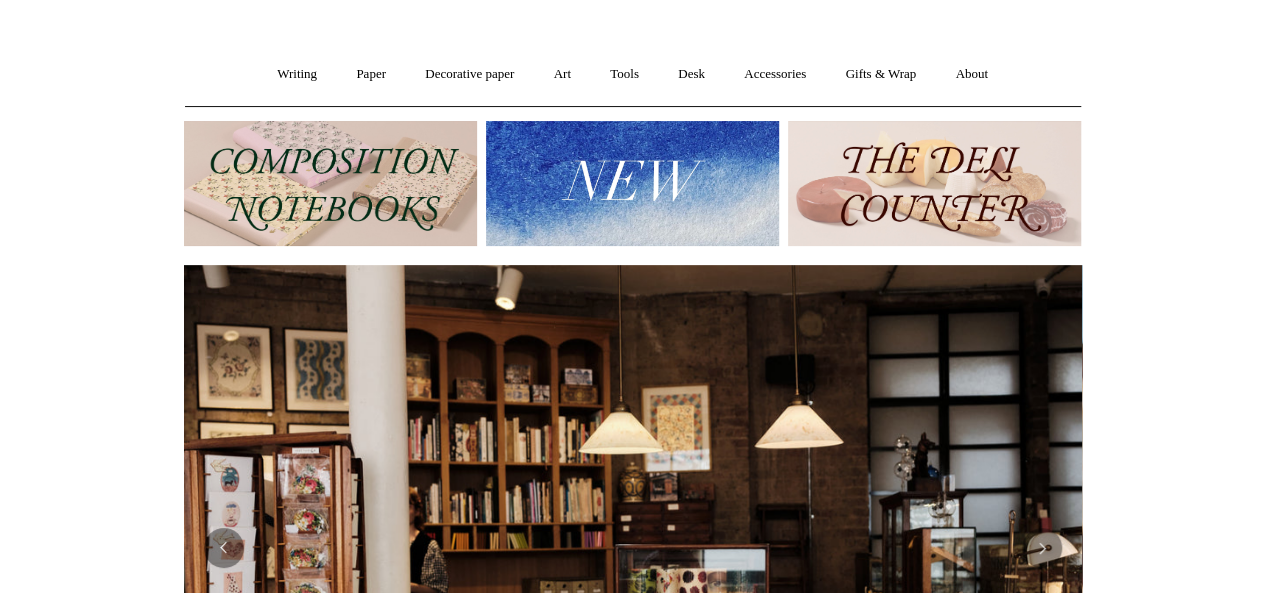 scroll, scrollTop: 0, scrollLeft: 0, axis: both 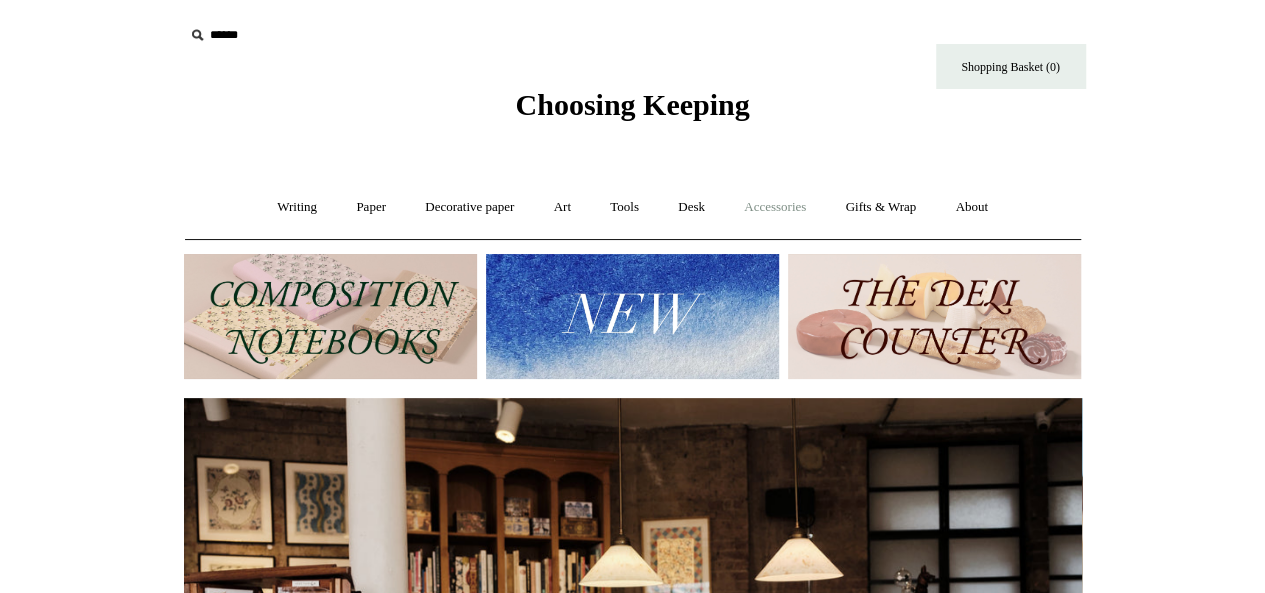 click on "Accessories +" at bounding box center (775, 207) 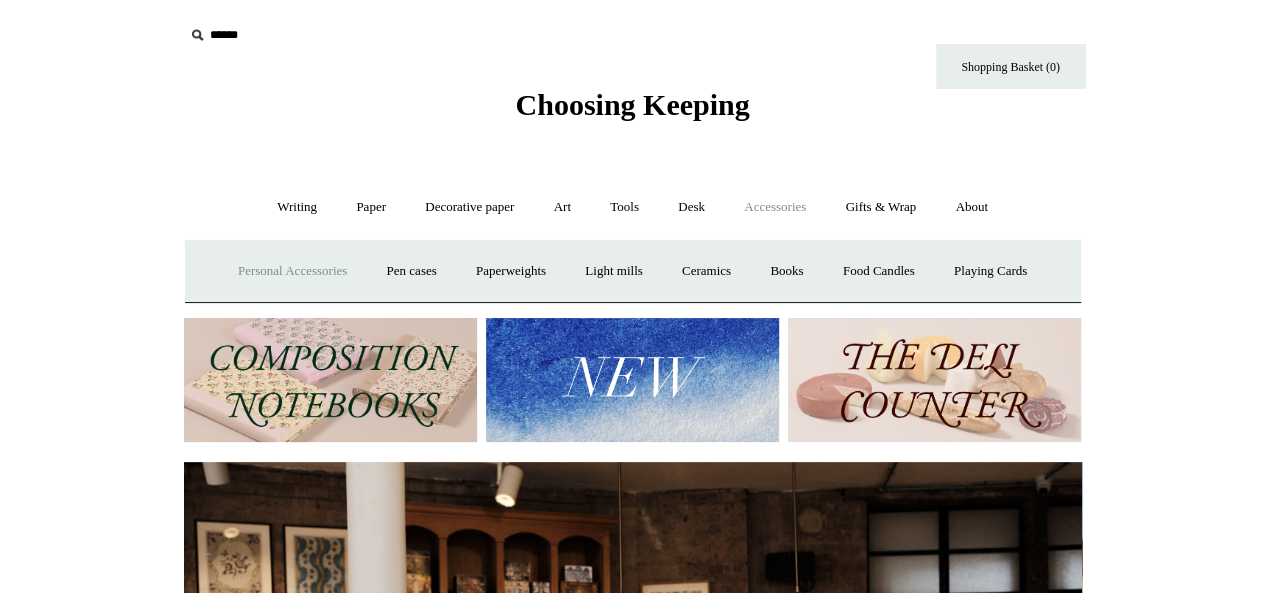 click on "Personal Accessories +" at bounding box center [292, 271] 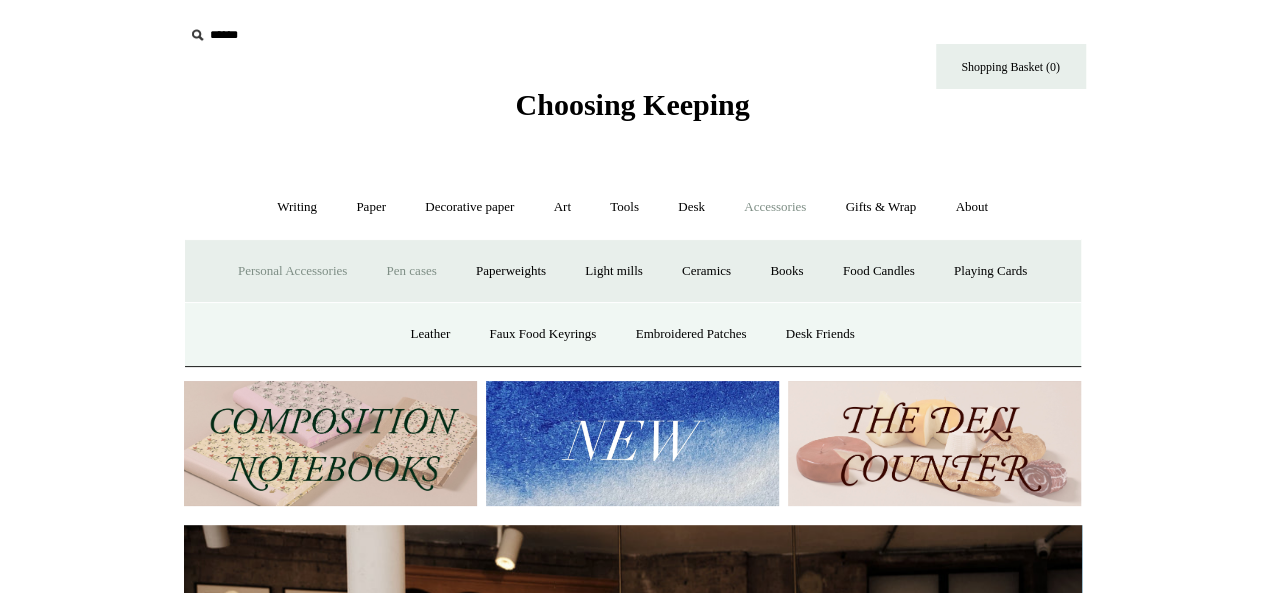 click on "Pen cases" at bounding box center (411, 271) 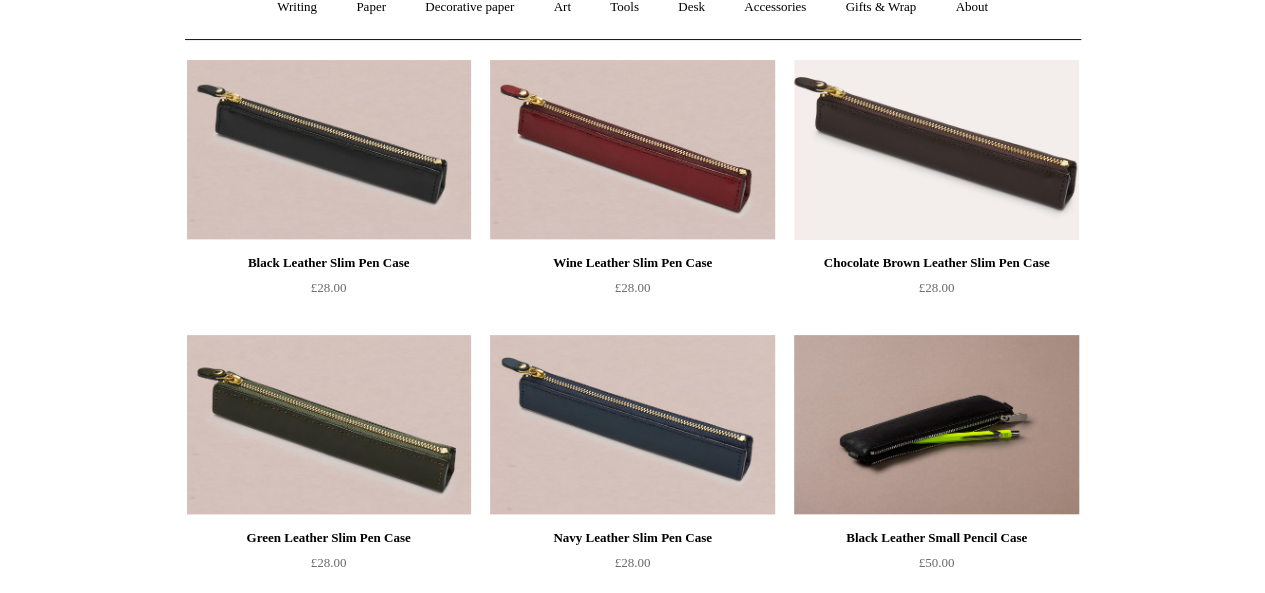 scroll, scrollTop: 100, scrollLeft: 0, axis: vertical 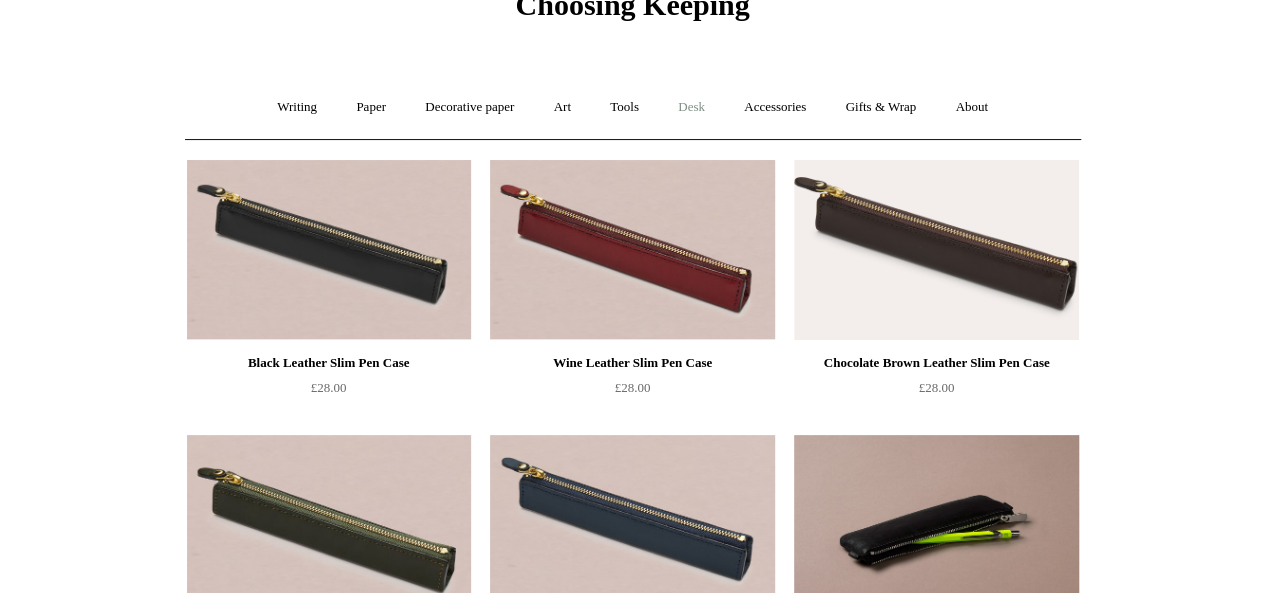 click on "Desk +" at bounding box center [691, 107] 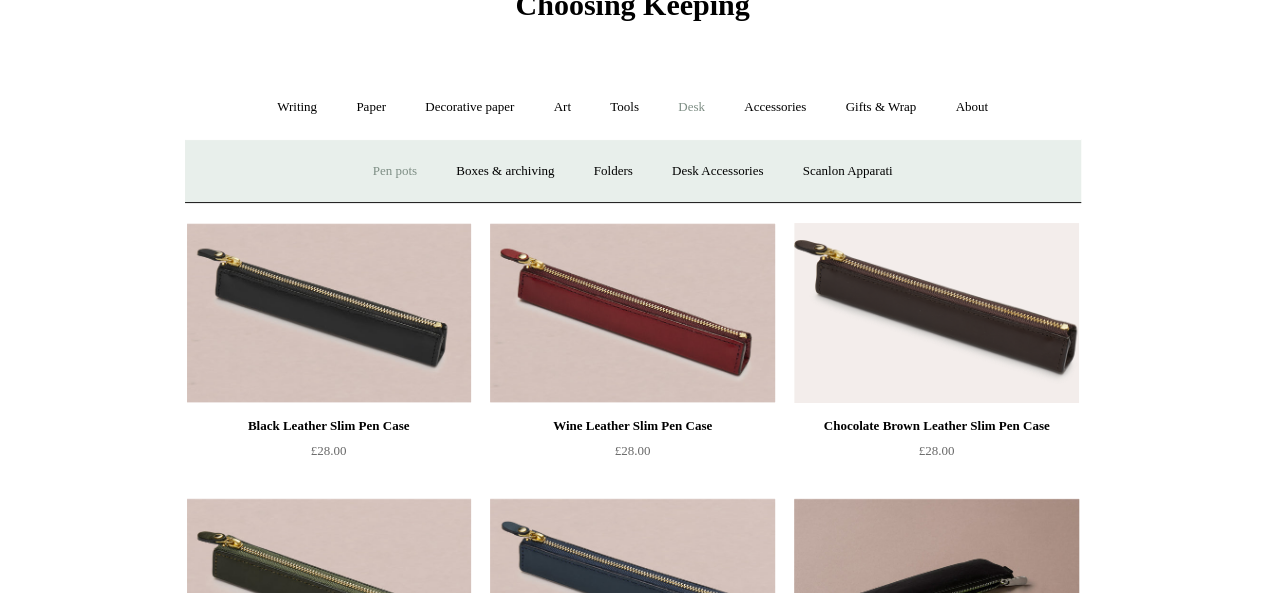 click on "Pen pots" at bounding box center (395, 171) 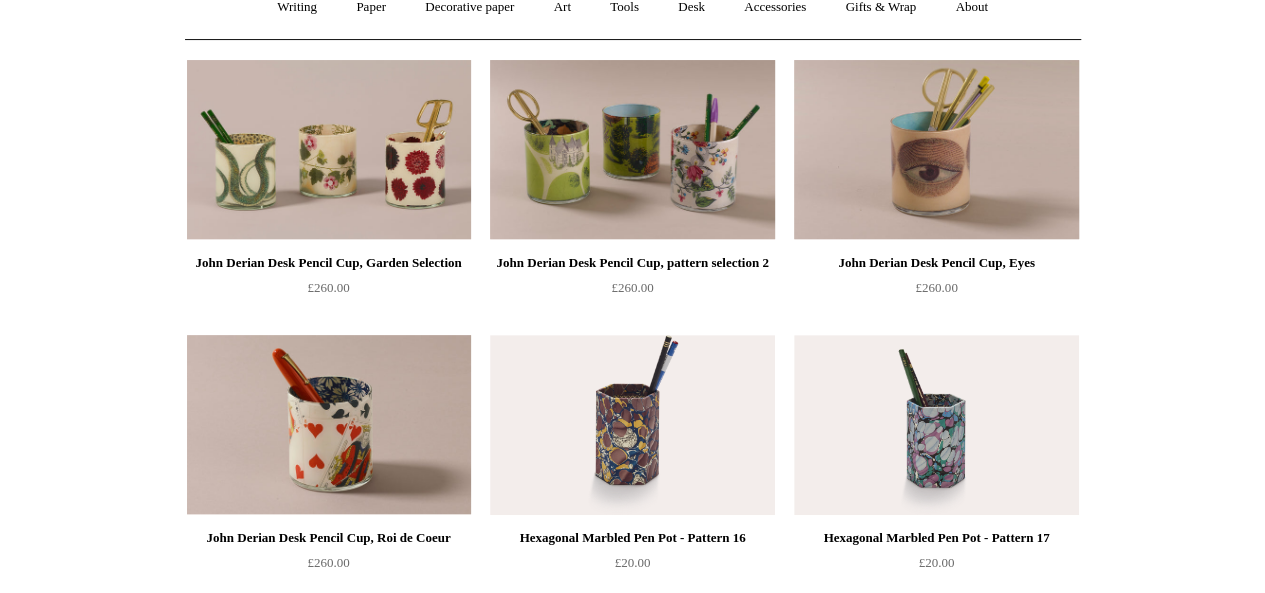 scroll, scrollTop: 0, scrollLeft: 0, axis: both 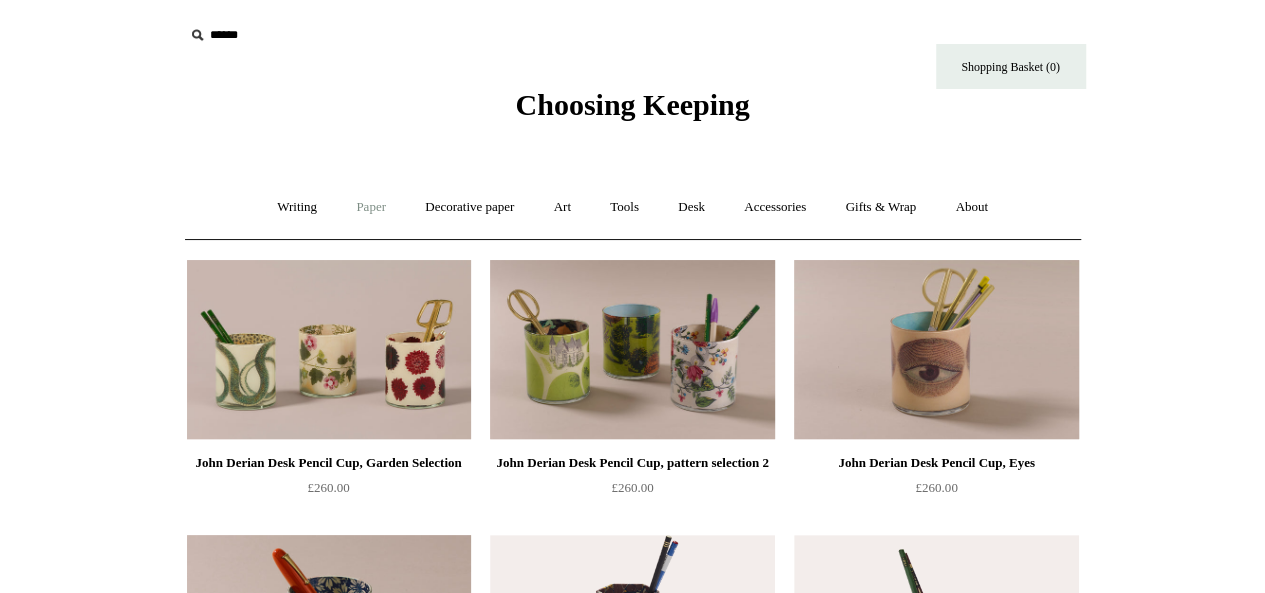click on "Paper +" at bounding box center (371, 207) 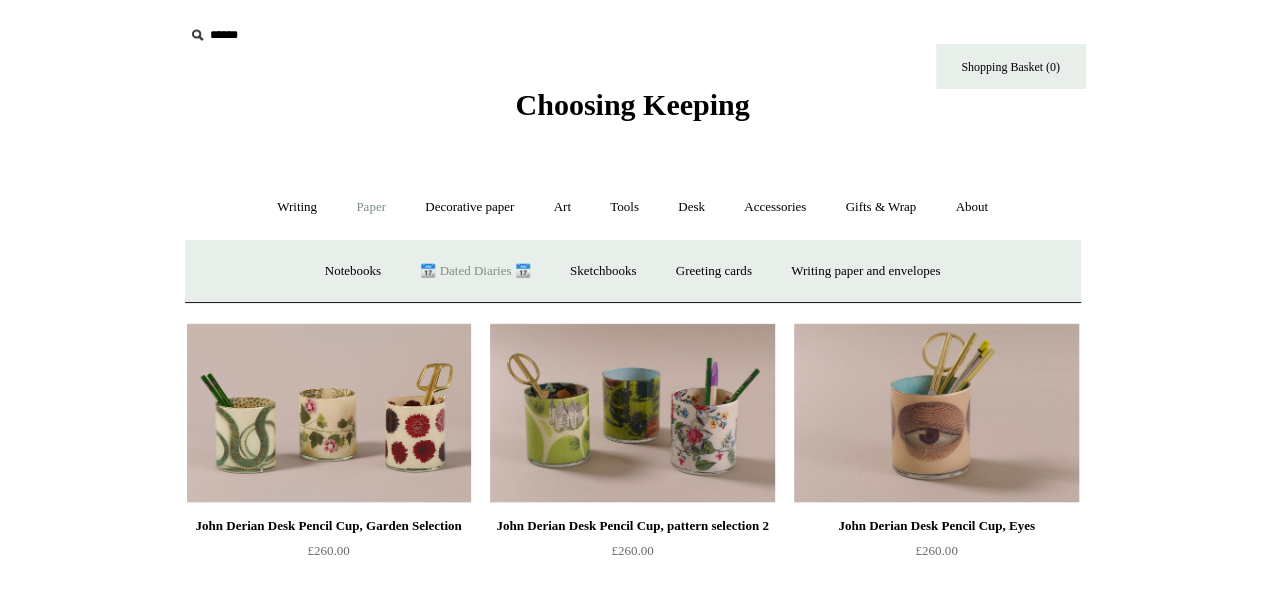 click on "📆 Dated Diaries 📆" at bounding box center [475, 271] 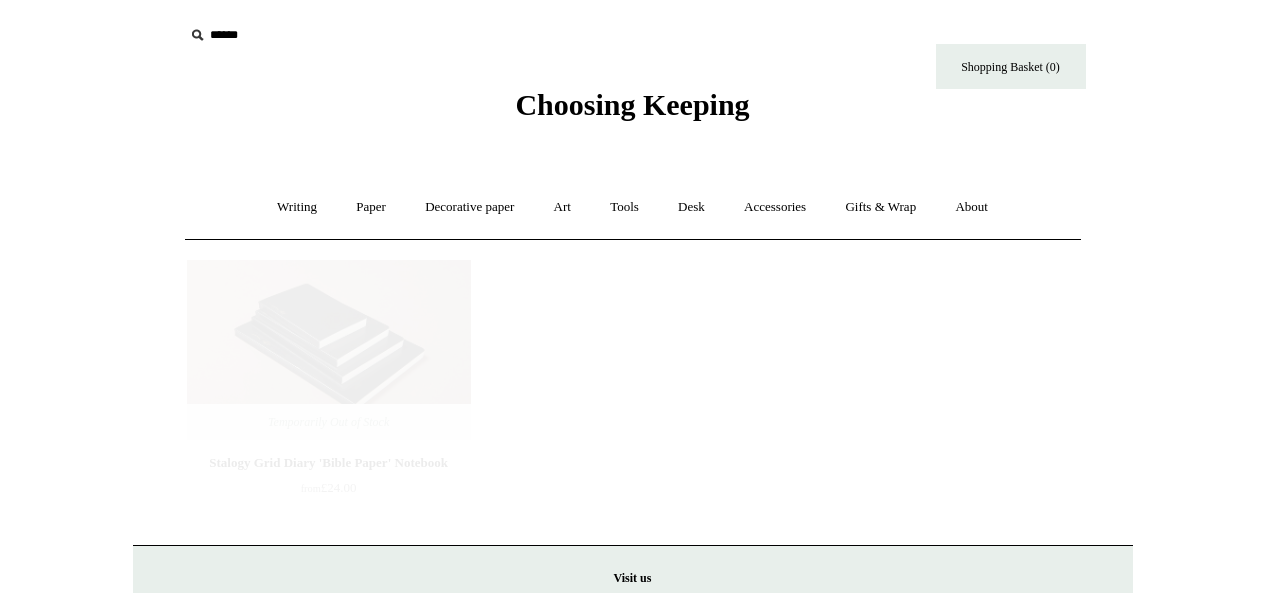 scroll, scrollTop: 0, scrollLeft: 0, axis: both 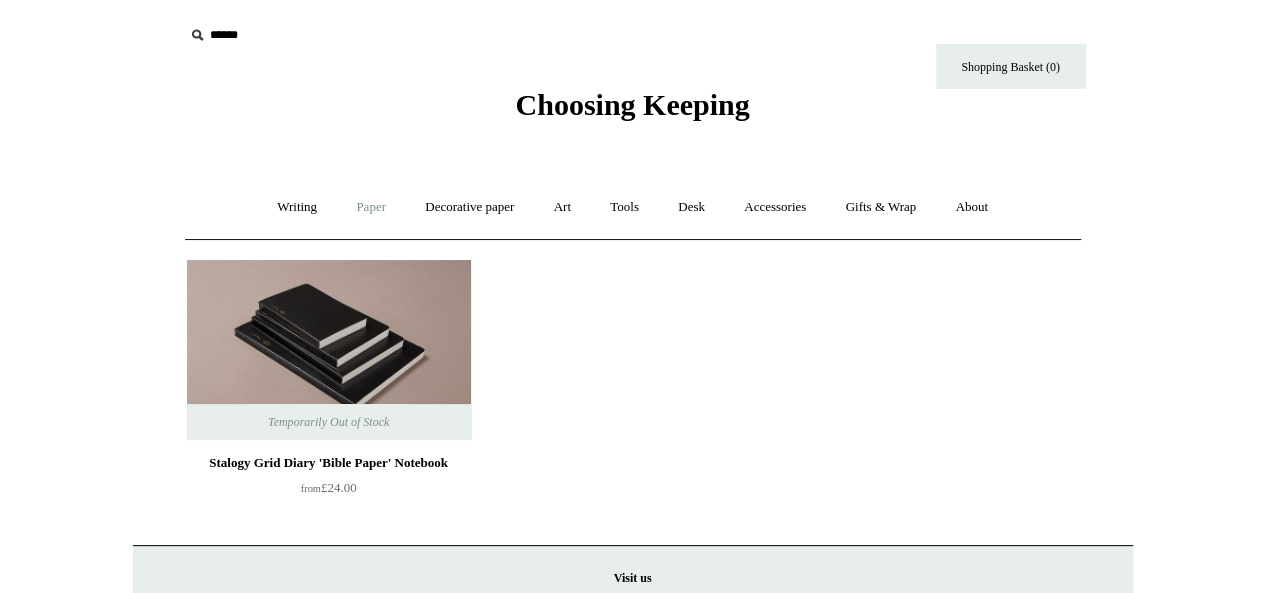 click on "Paper +" at bounding box center (371, 207) 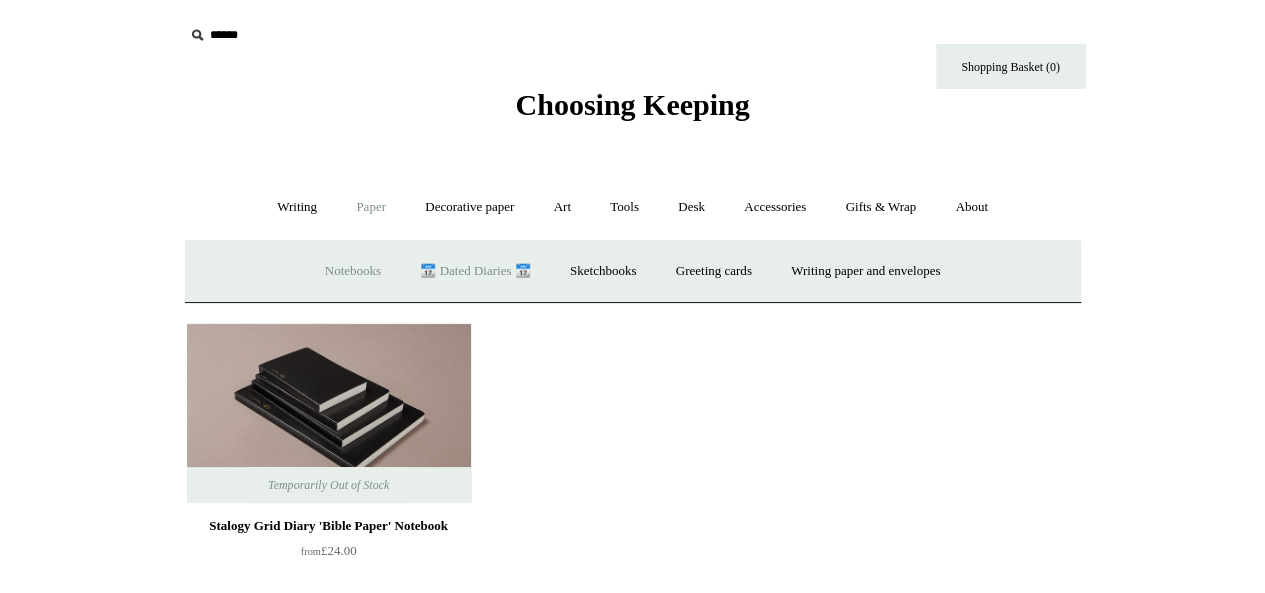 click on "Notebooks +" at bounding box center (353, 271) 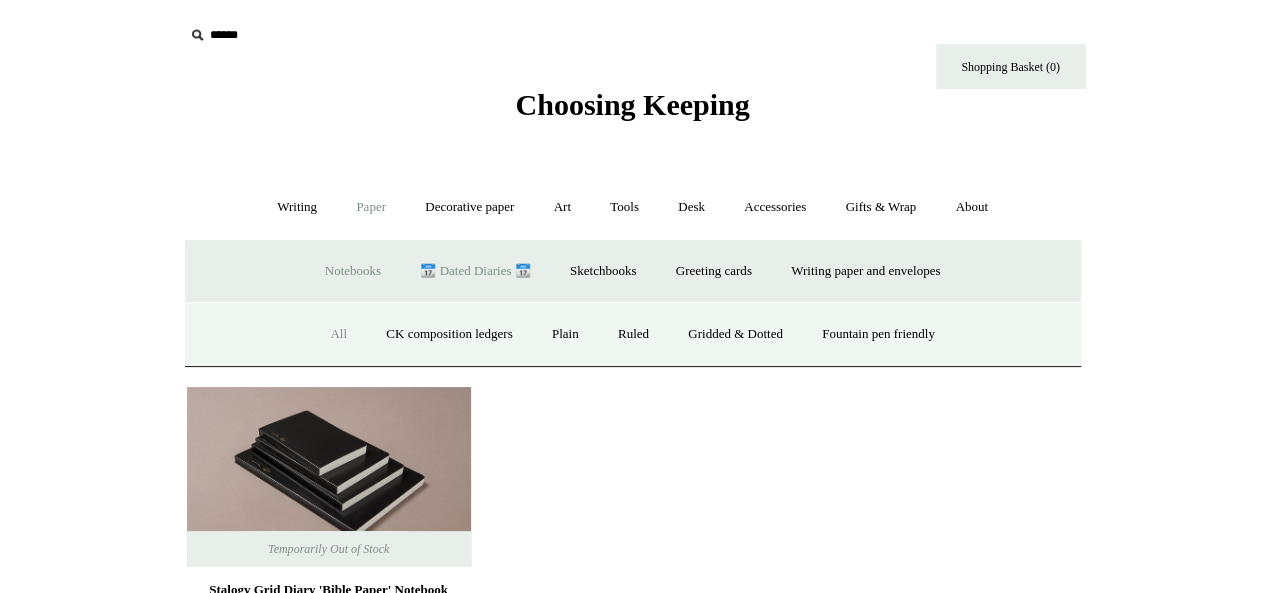 click on "All" at bounding box center (338, 334) 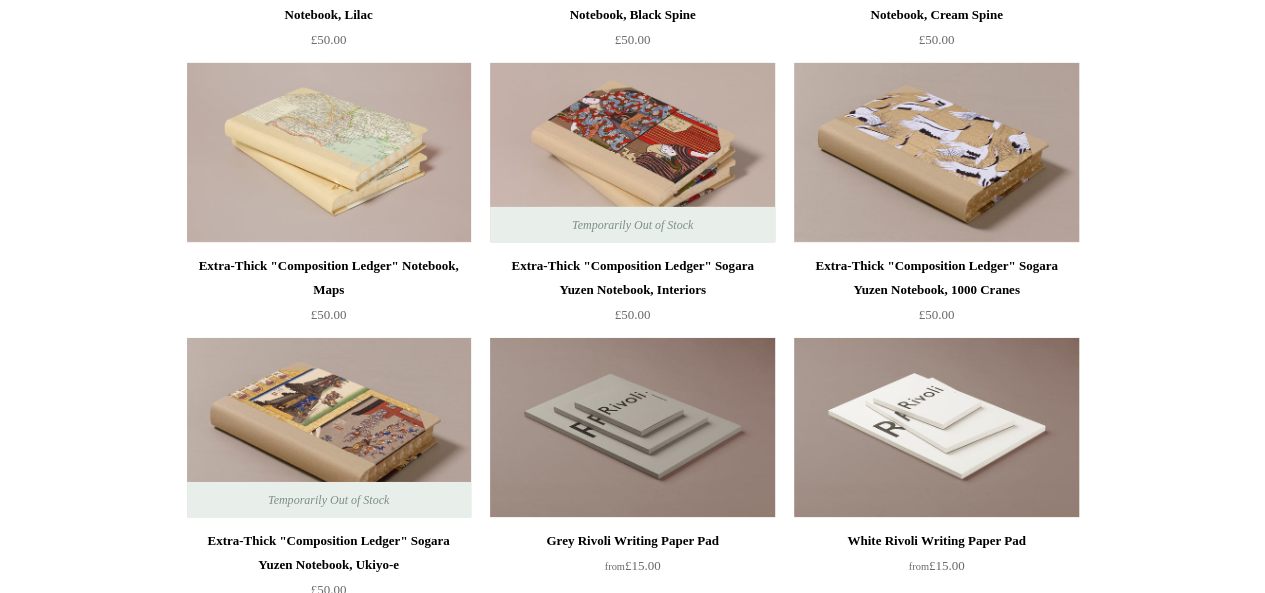 scroll, scrollTop: 3400, scrollLeft: 0, axis: vertical 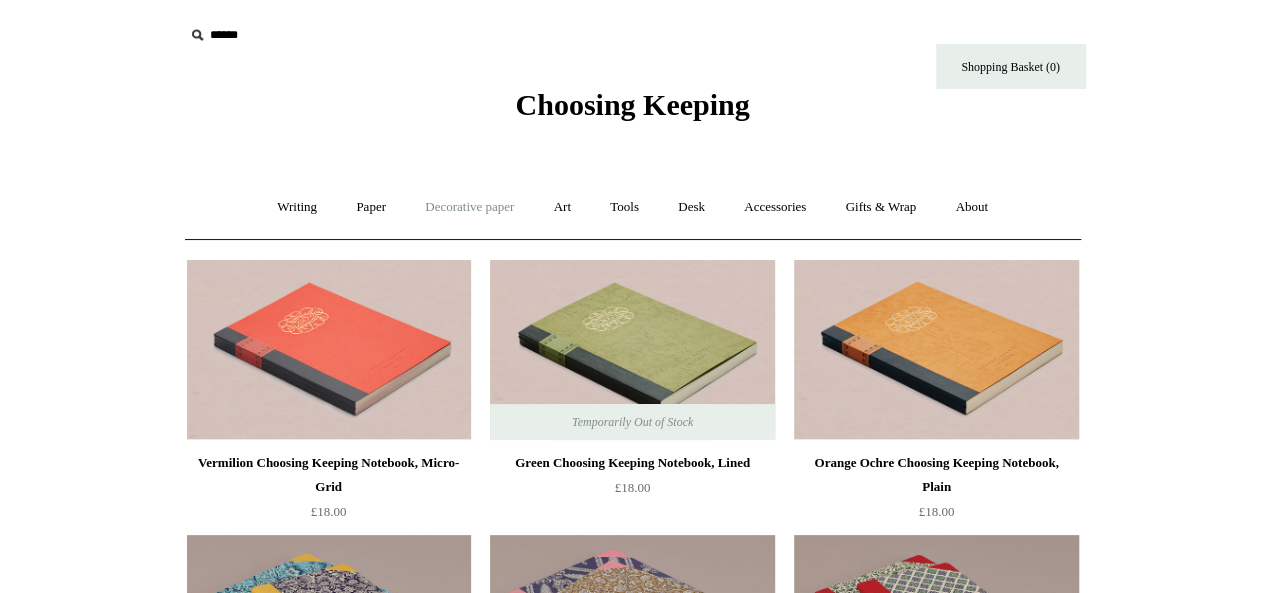 click on "Decorative paper +" at bounding box center [469, 207] 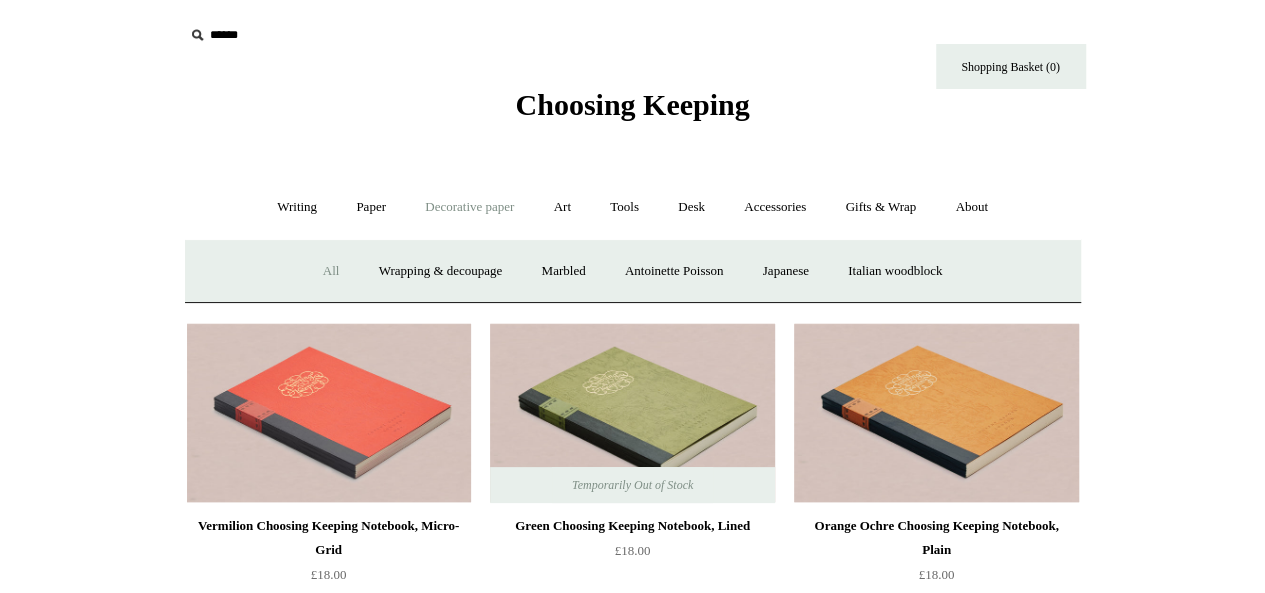 click on "All" at bounding box center (331, 271) 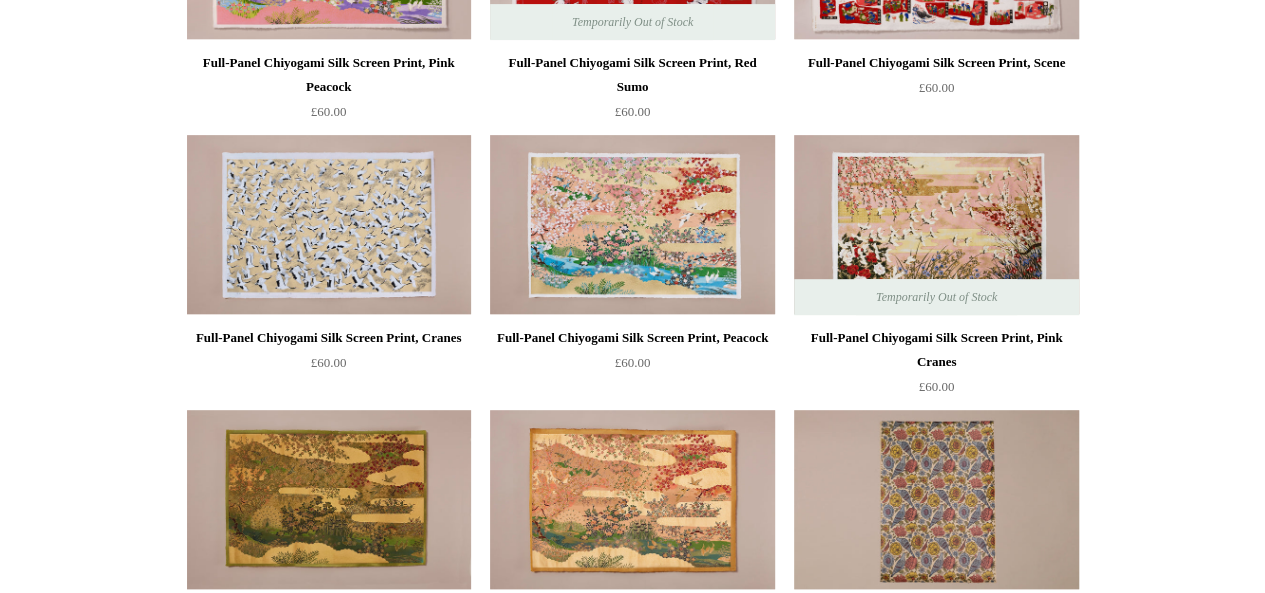 scroll, scrollTop: 0, scrollLeft: 0, axis: both 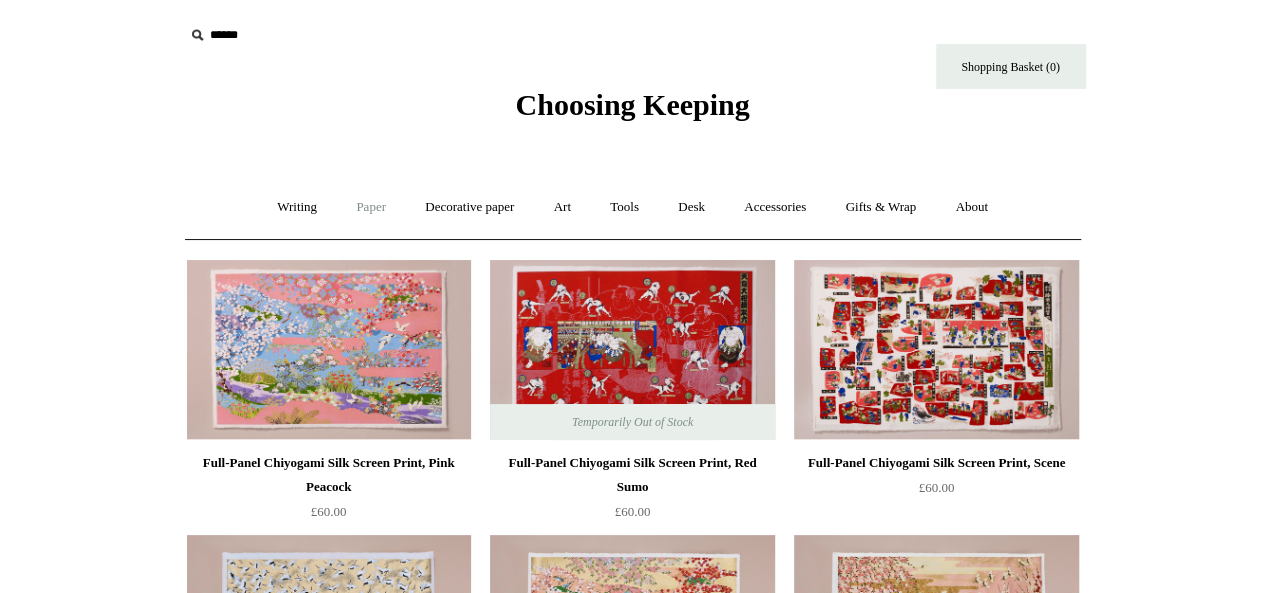 click on "Paper +" at bounding box center (371, 207) 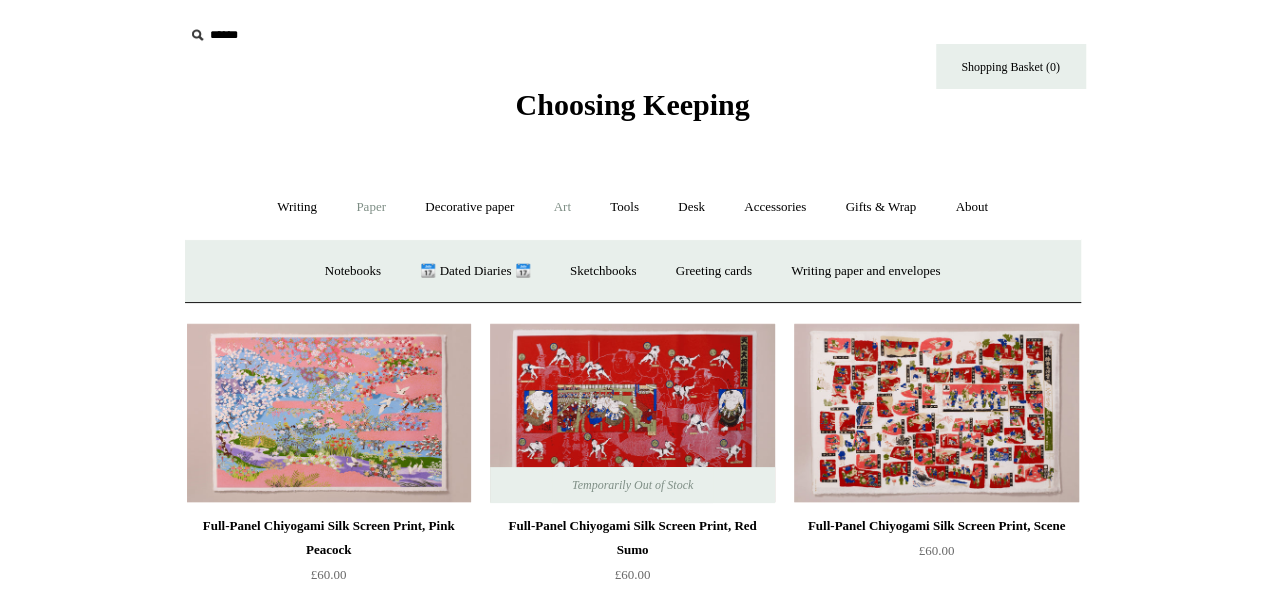 click on "Art +" at bounding box center (562, 207) 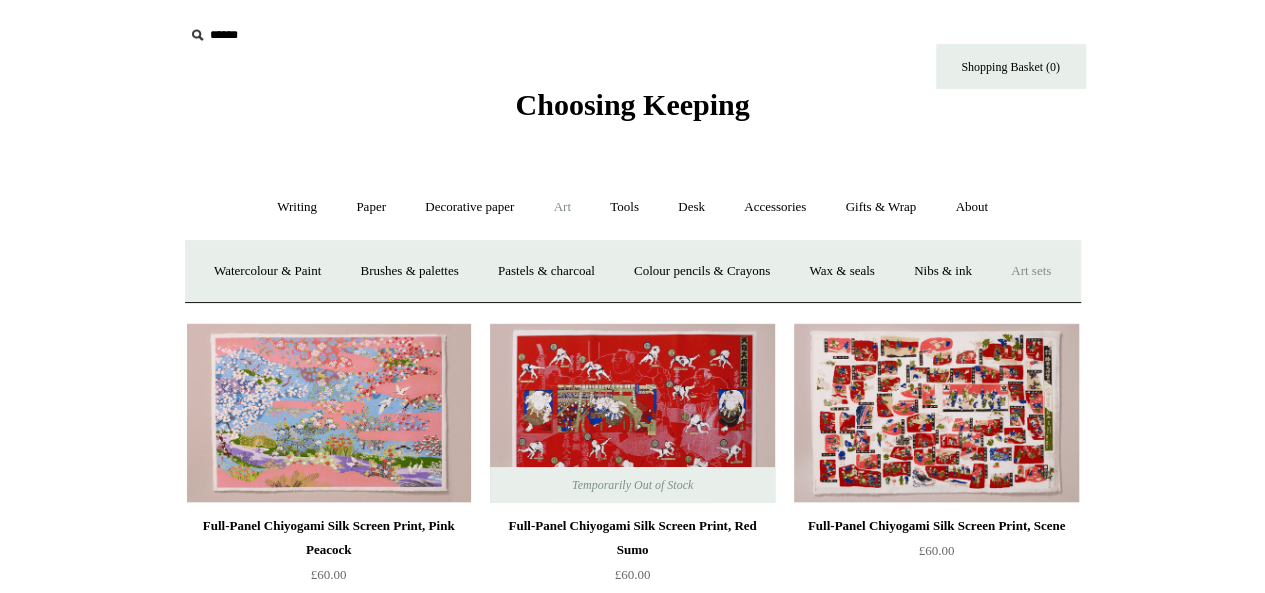 click on "Art sets" at bounding box center (1031, 271) 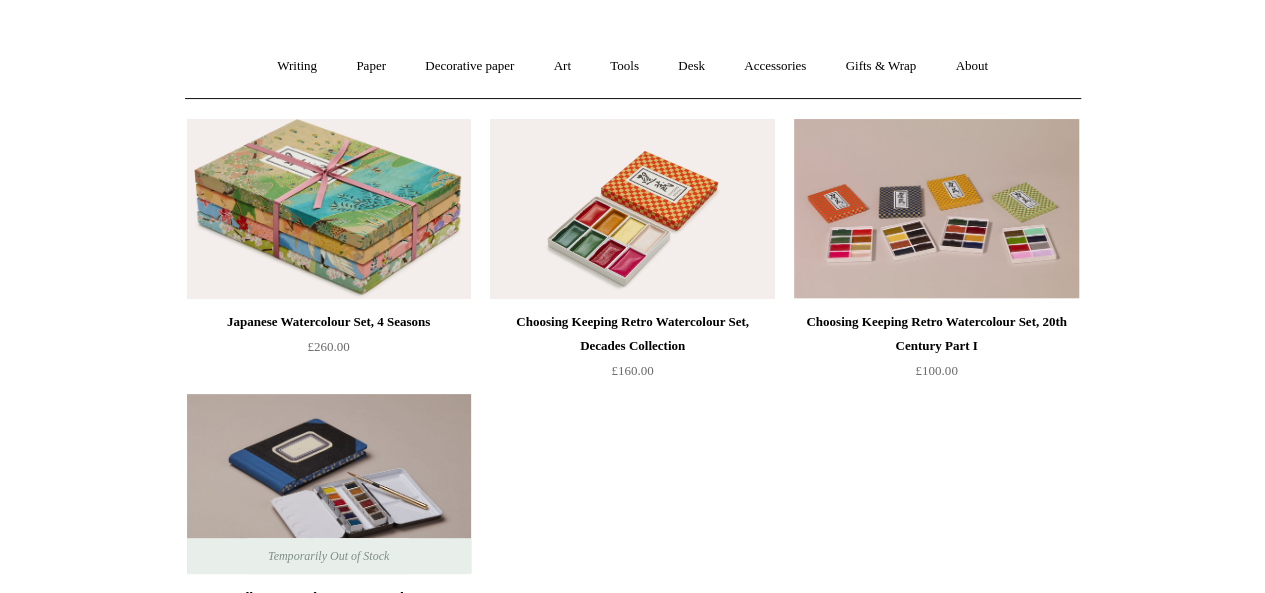 scroll, scrollTop: 0, scrollLeft: 0, axis: both 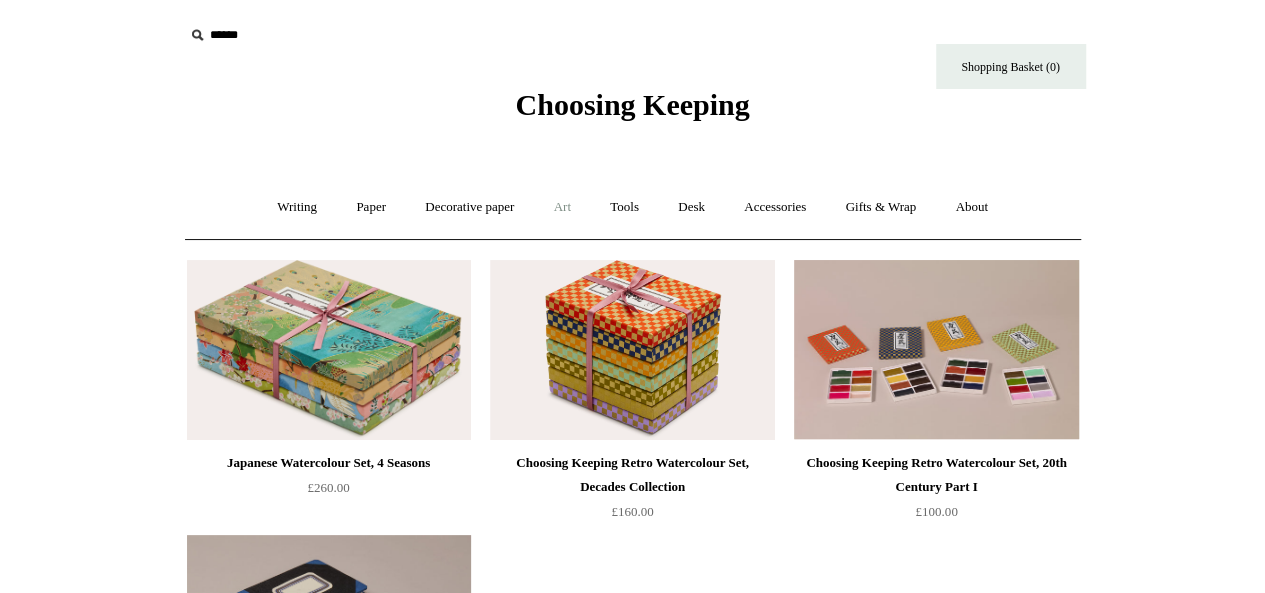 click on "Art +" at bounding box center (562, 207) 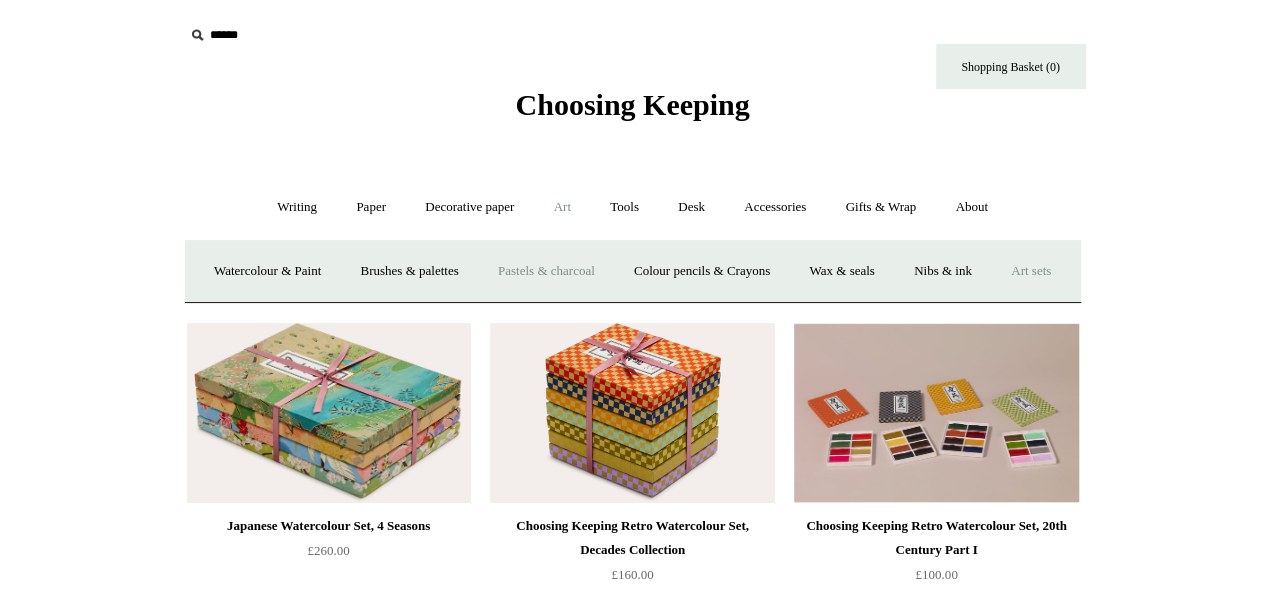 click on "Pastels & charcoal" at bounding box center [546, 271] 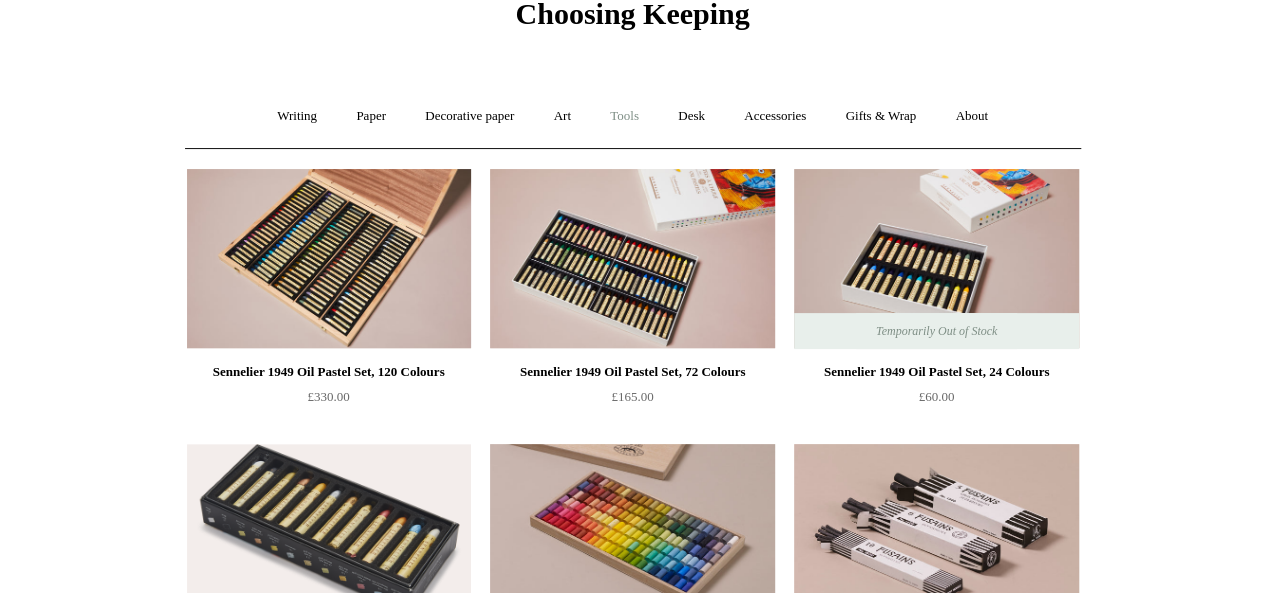 scroll, scrollTop: 0, scrollLeft: 0, axis: both 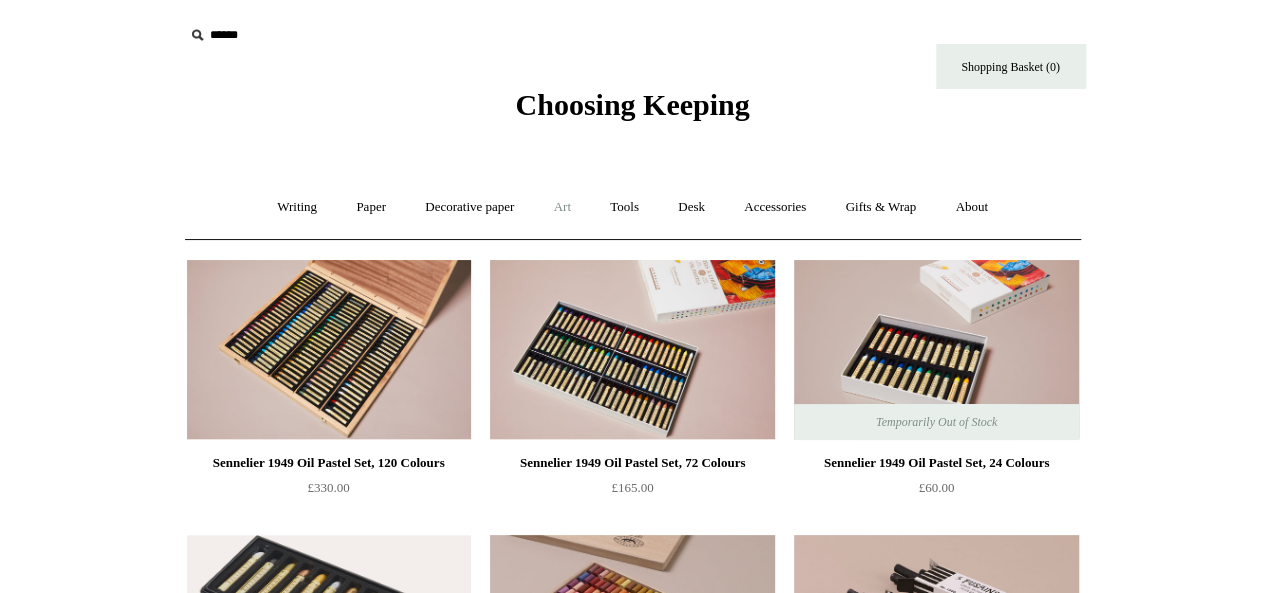 click on "Art +" at bounding box center [562, 207] 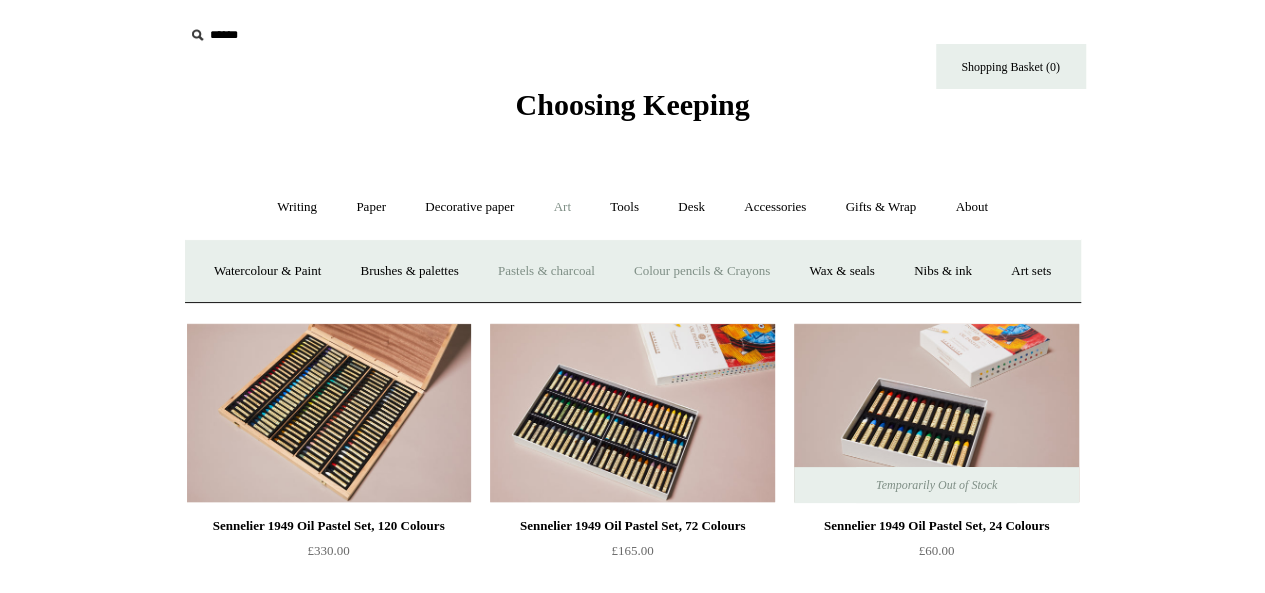 click on "Colour pencils & Crayons" at bounding box center [702, 271] 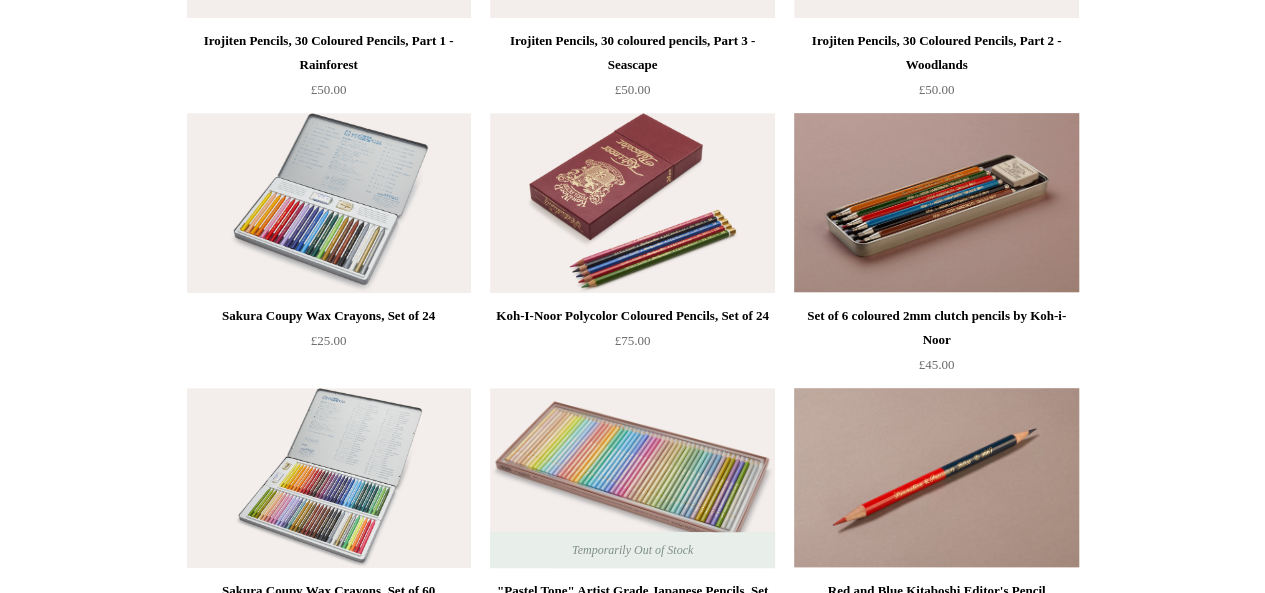 scroll, scrollTop: 0, scrollLeft: 0, axis: both 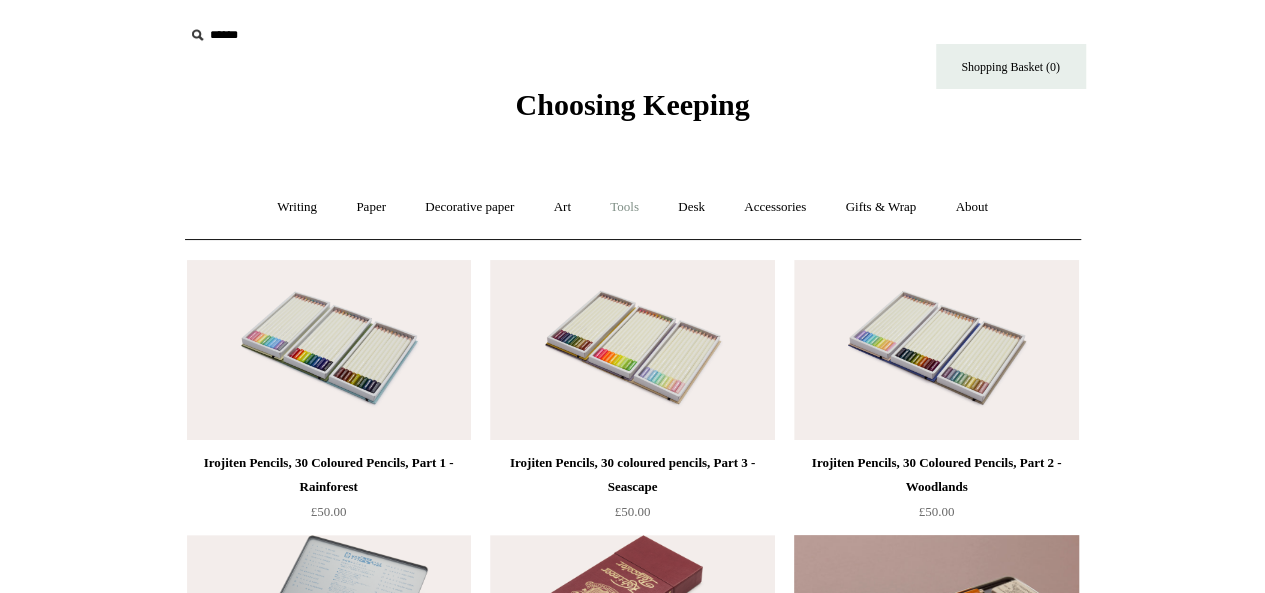 click on "Tools +" at bounding box center (624, 207) 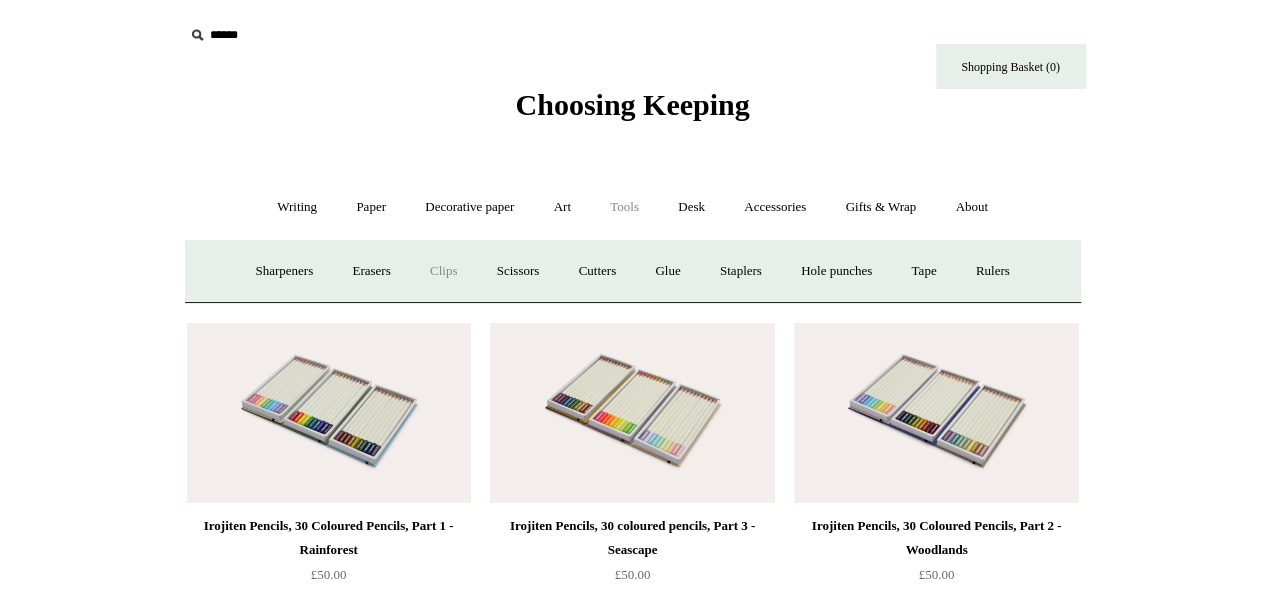 click on "Clips +" at bounding box center [443, 271] 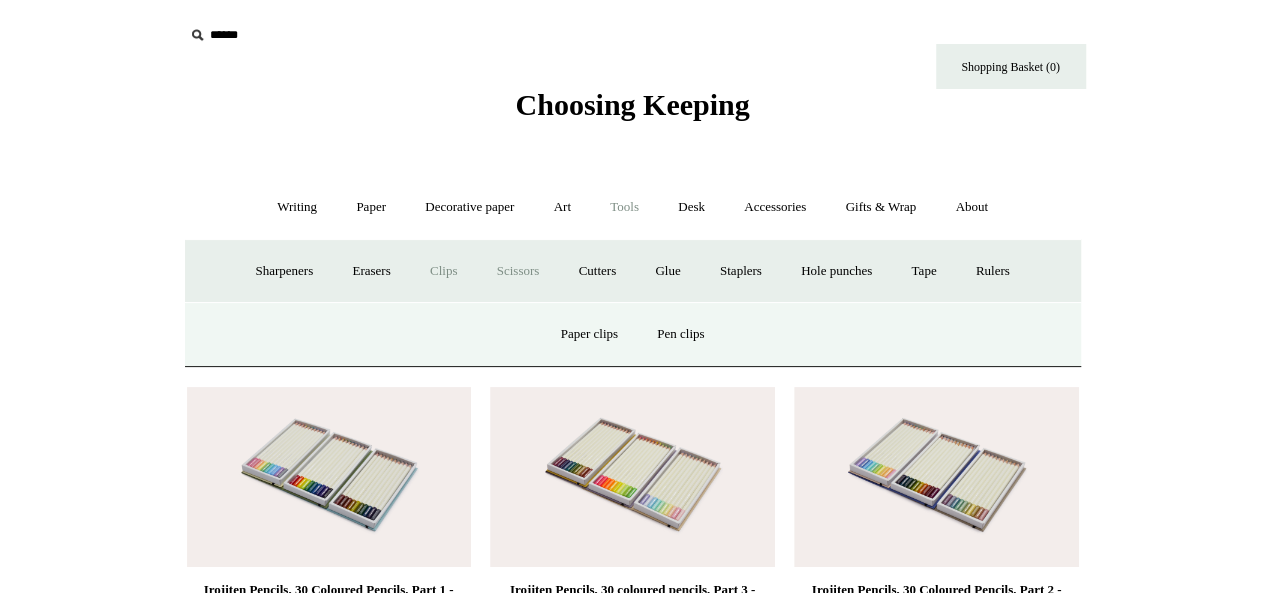 click on "Scissors" at bounding box center (518, 271) 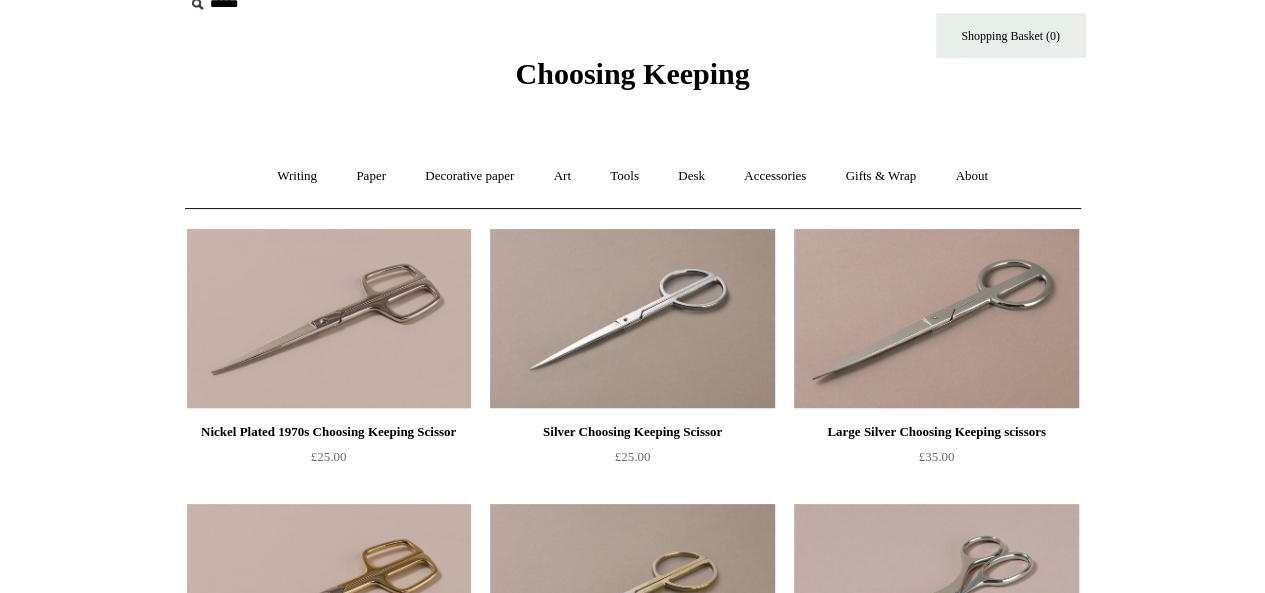 scroll, scrollTop: 0, scrollLeft: 0, axis: both 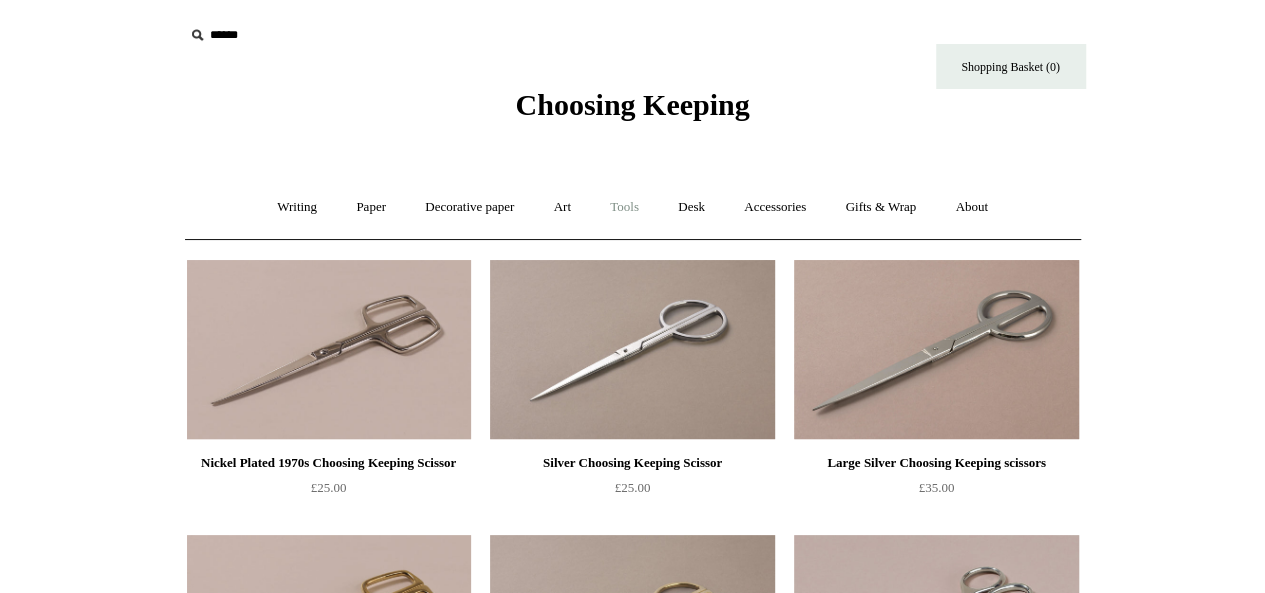 click on "Tools +" at bounding box center [624, 207] 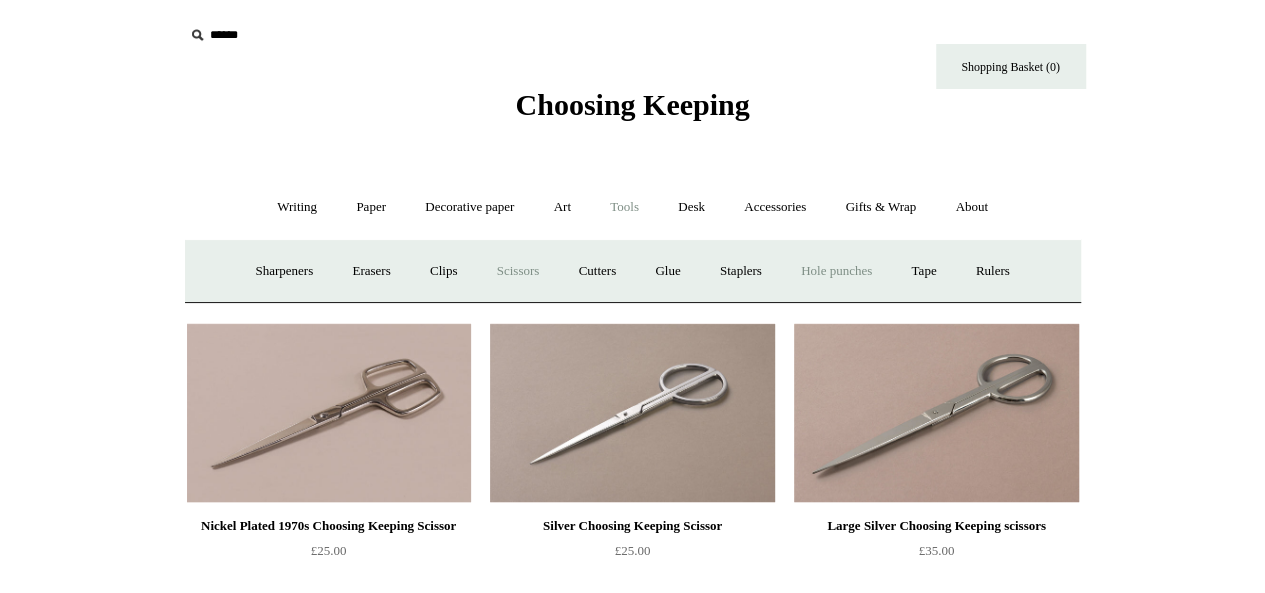 click on "Hole punches" at bounding box center [836, 271] 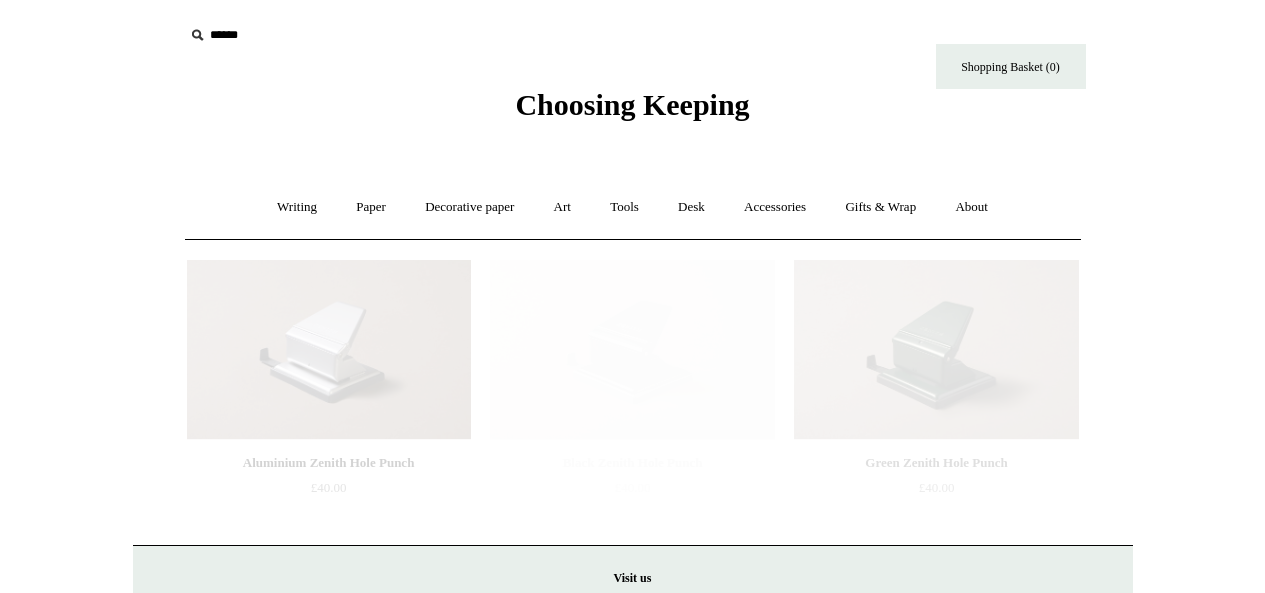 scroll, scrollTop: 0, scrollLeft: 0, axis: both 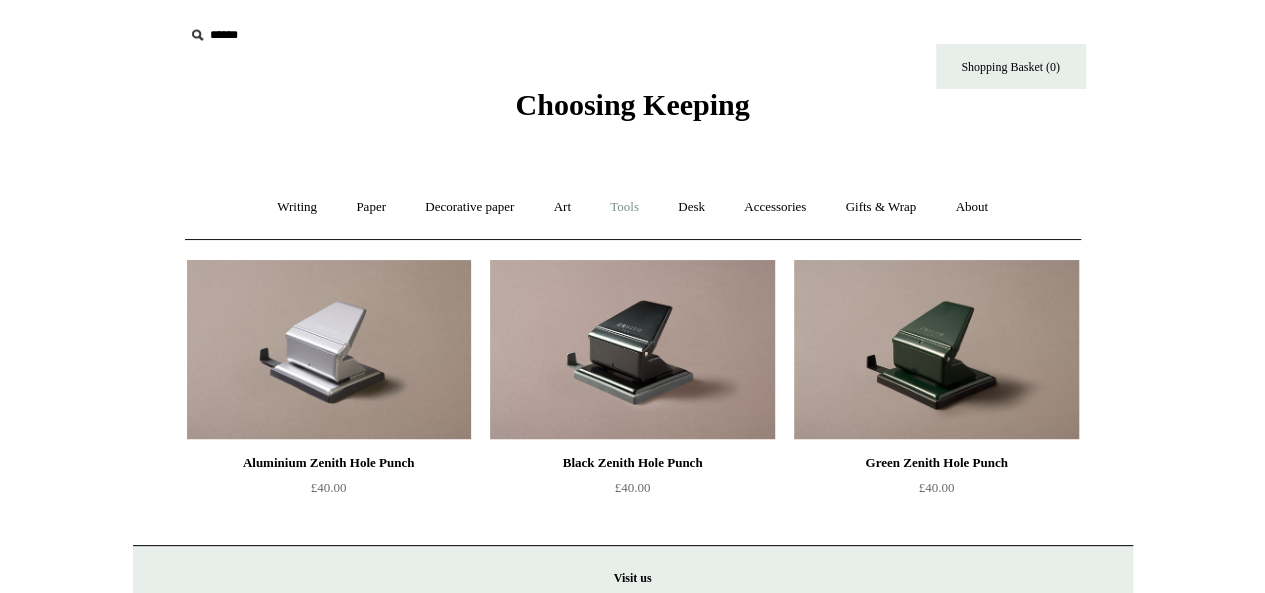 click on "Tools +" at bounding box center (624, 207) 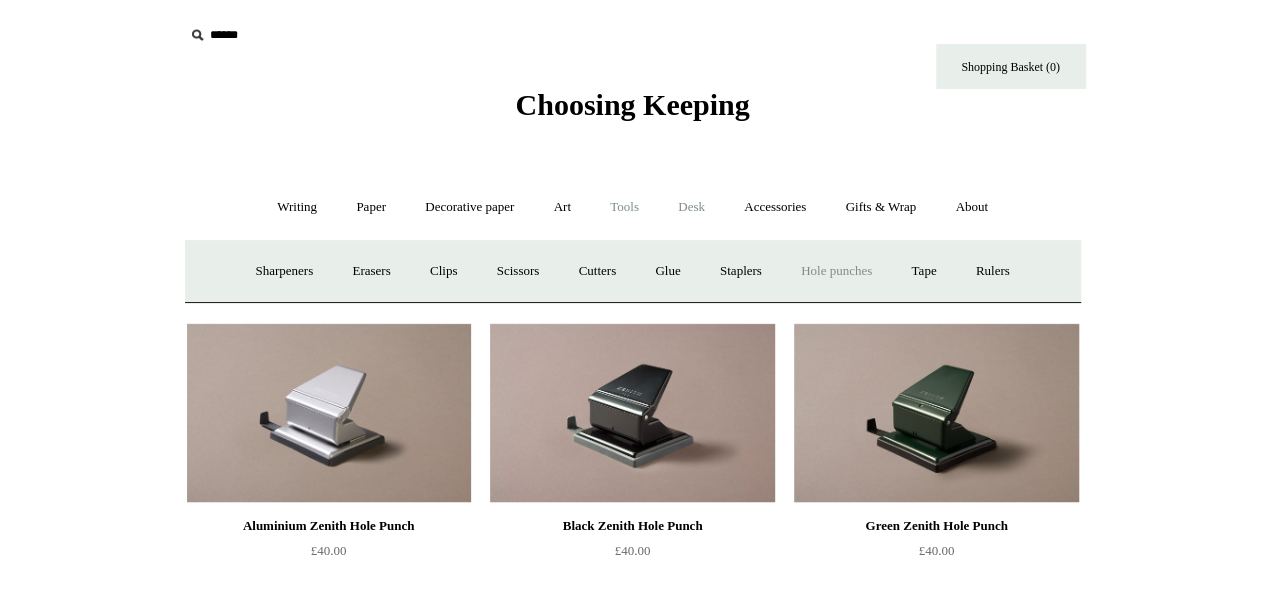 click on "Desk +" at bounding box center (691, 207) 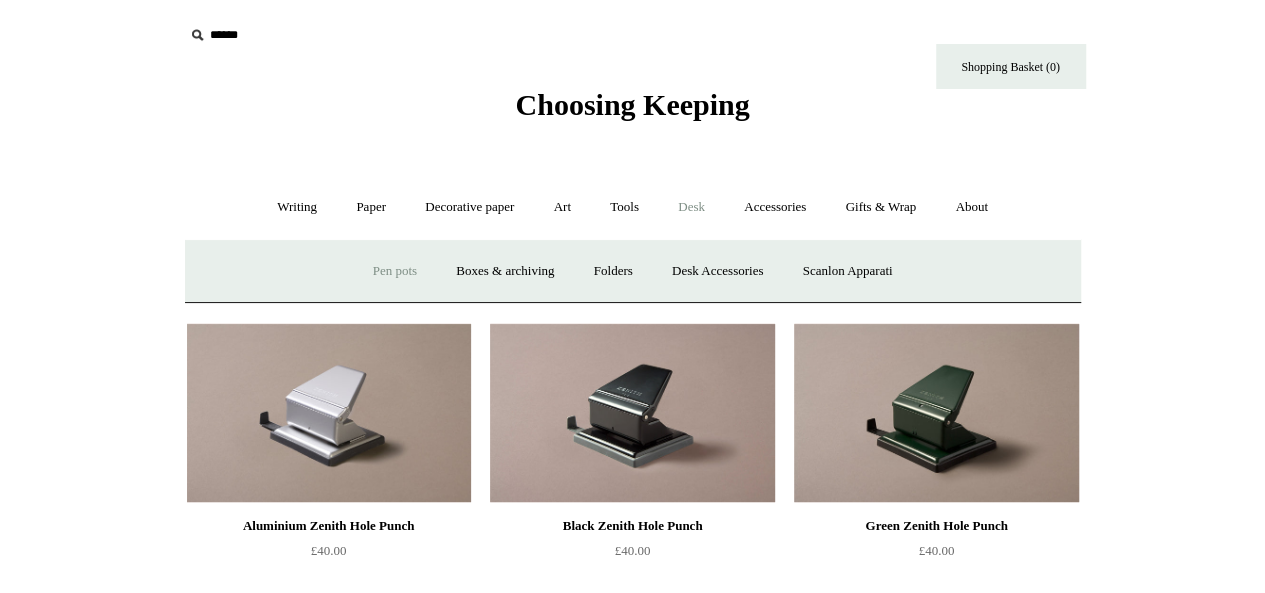 click on "Pen pots" at bounding box center [395, 271] 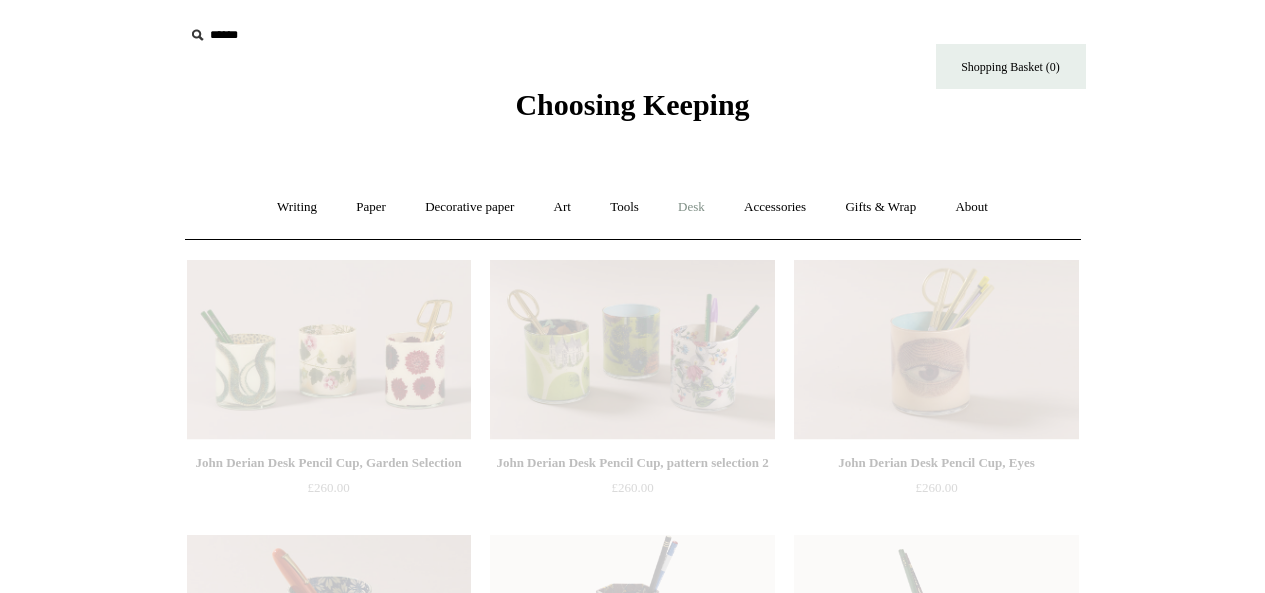 scroll, scrollTop: 0, scrollLeft: 0, axis: both 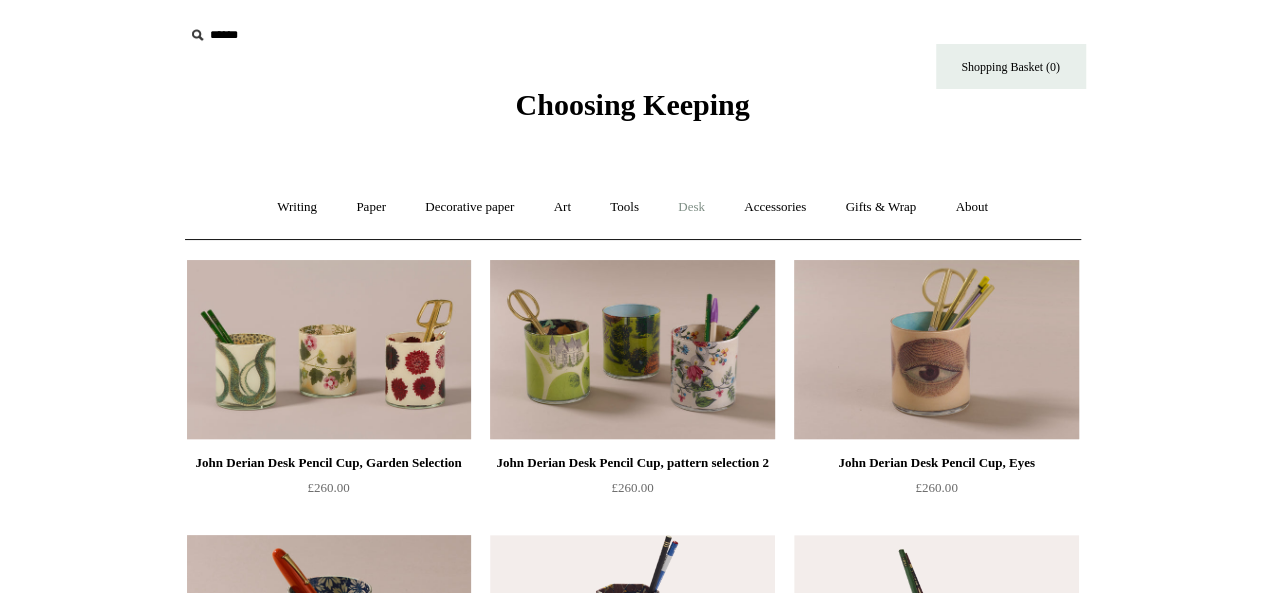 click on "Desk +" at bounding box center (691, 207) 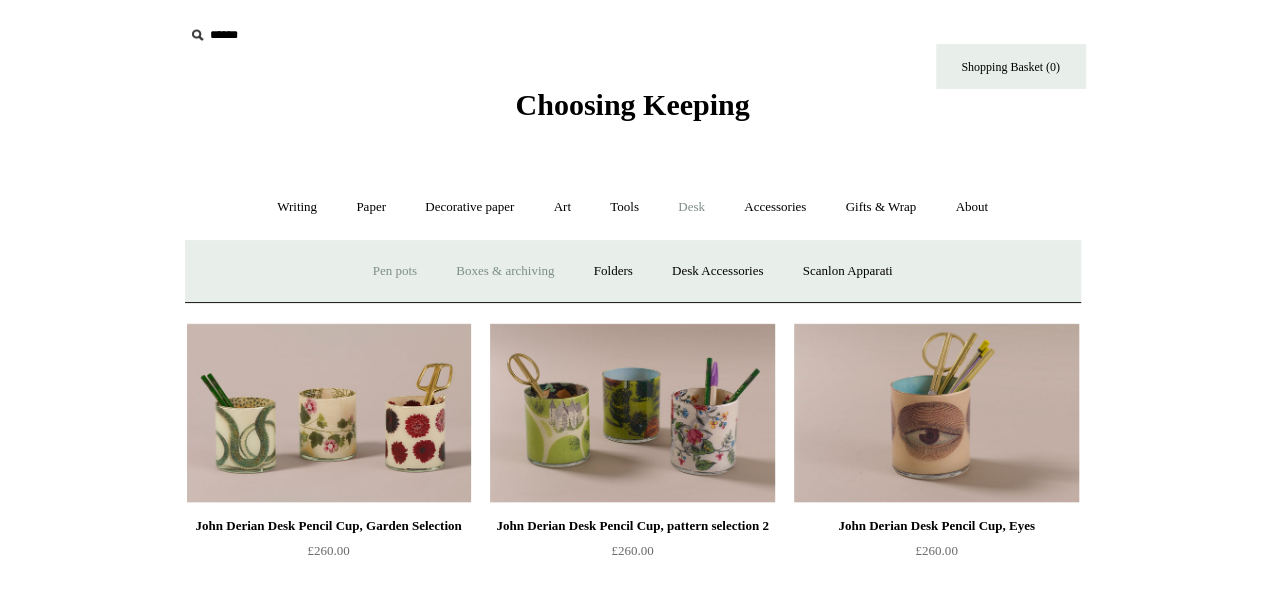 click on "Boxes & archiving" at bounding box center [505, 271] 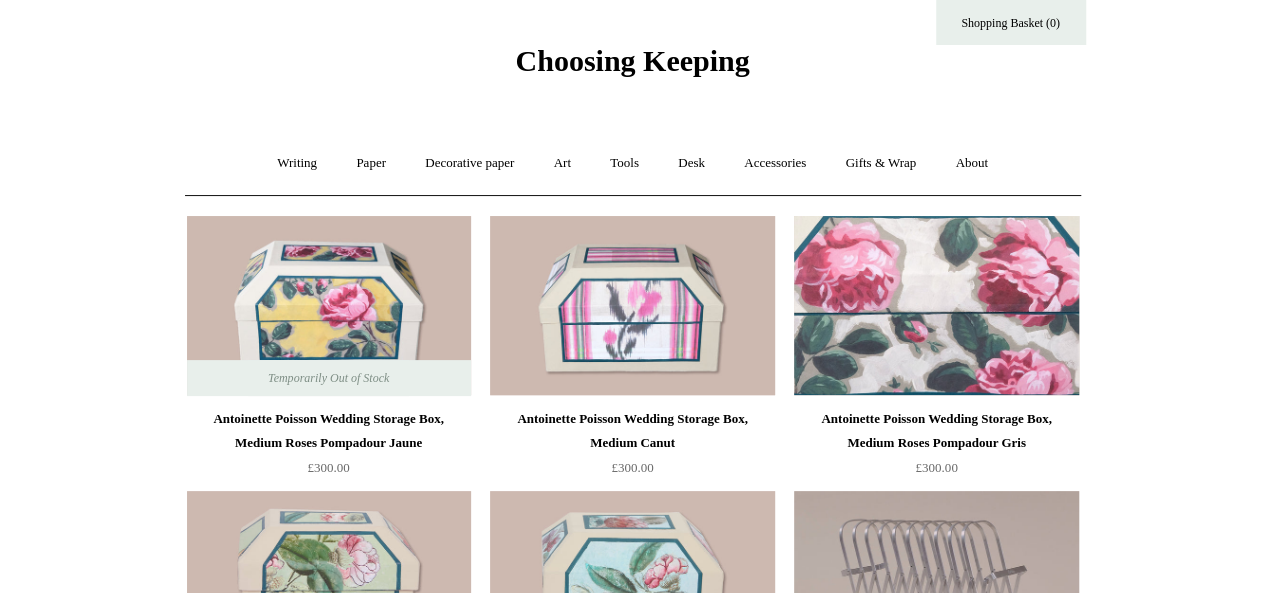 scroll, scrollTop: 0, scrollLeft: 0, axis: both 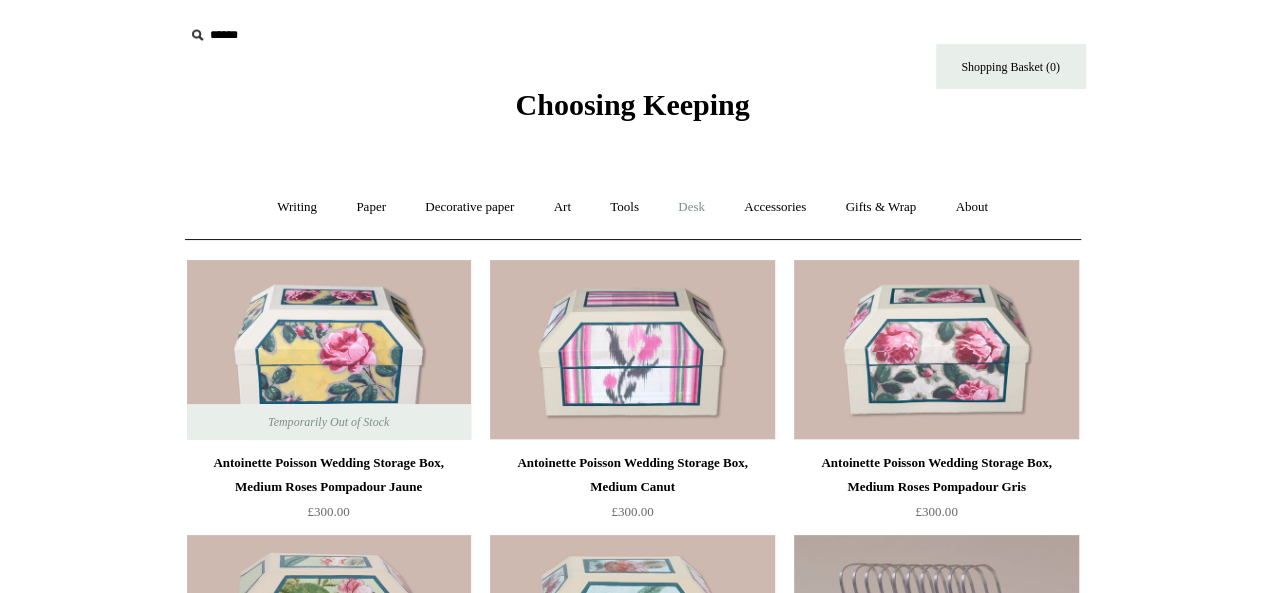 click on "Desk +" at bounding box center (691, 207) 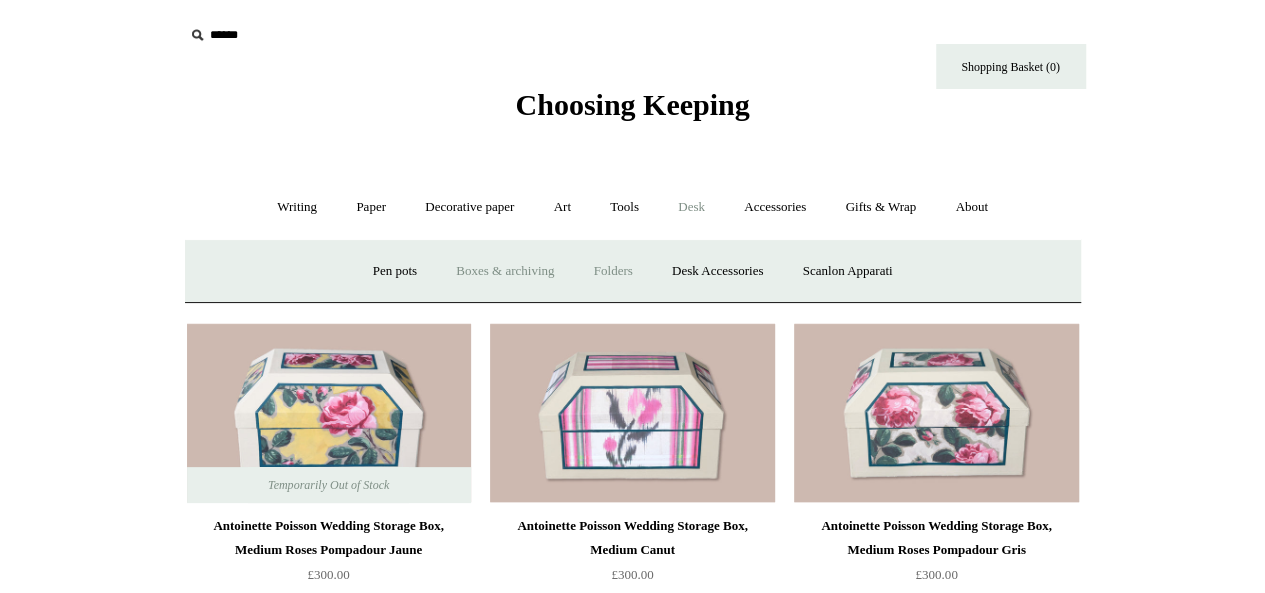 click on "Folders" at bounding box center (613, 271) 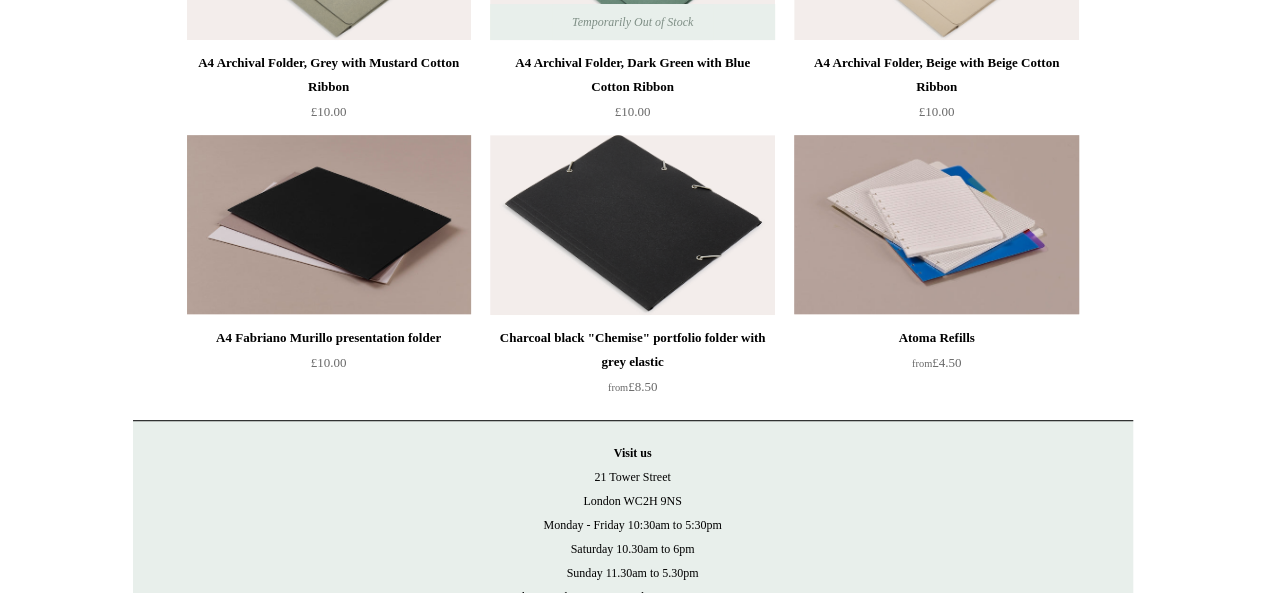 scroll, scrollTop: 0, scrollLeft: 0, axis: both 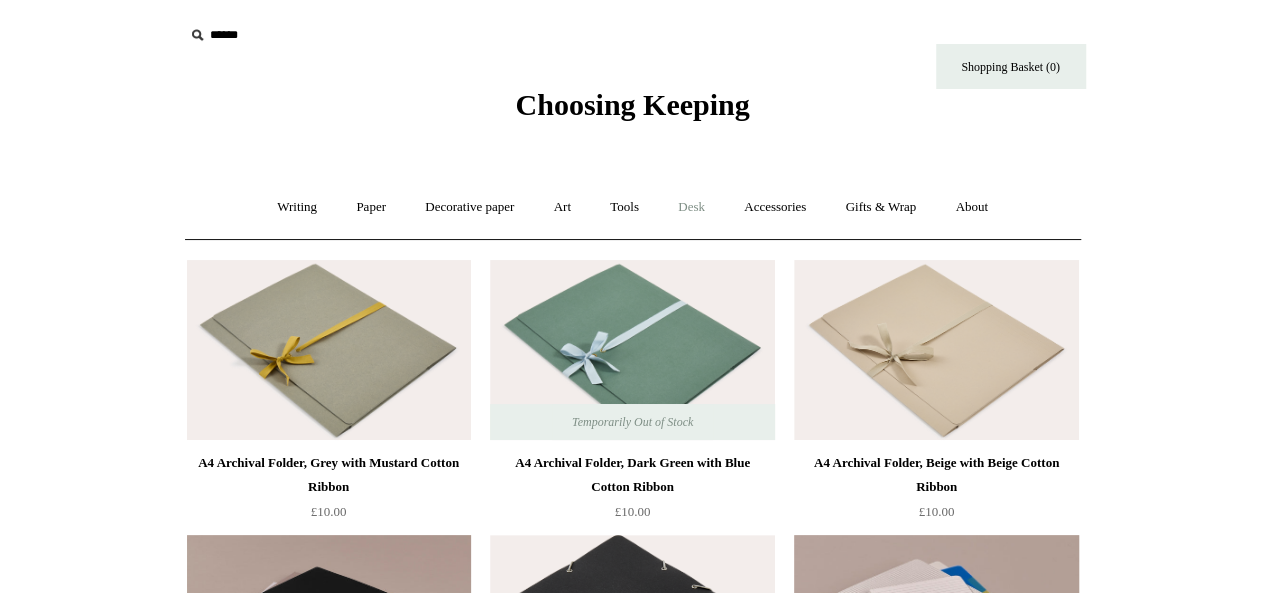 click on "Desk +" at bounding box center (691, 207) 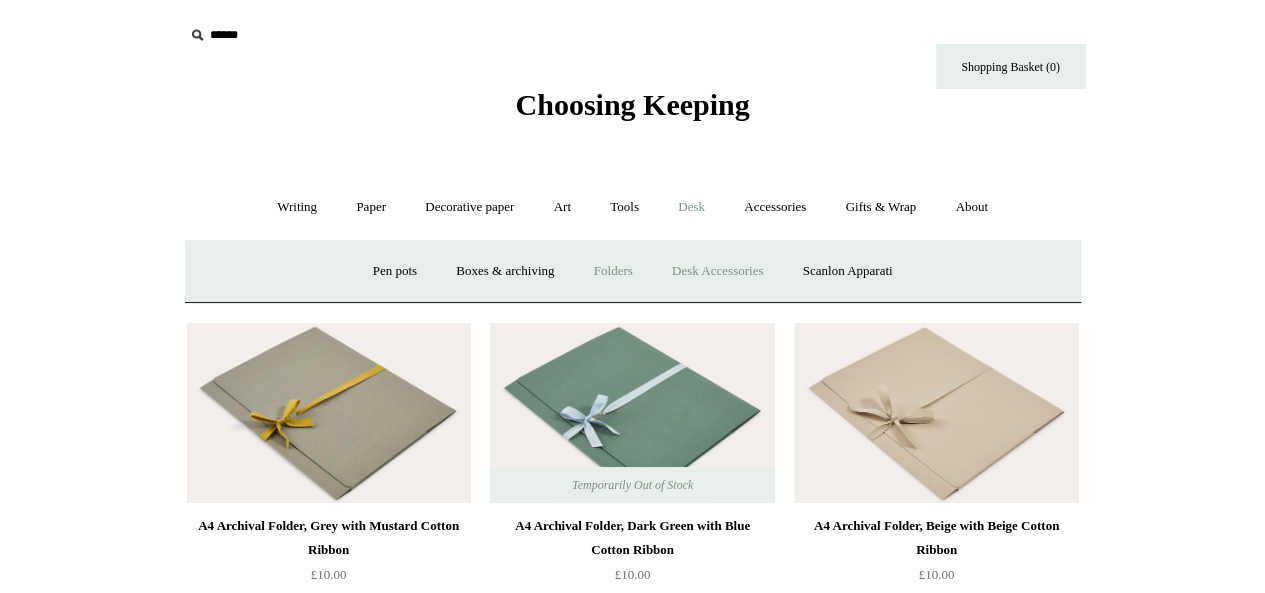 click on "Desk Accessories" at bounding box center [717, 271] 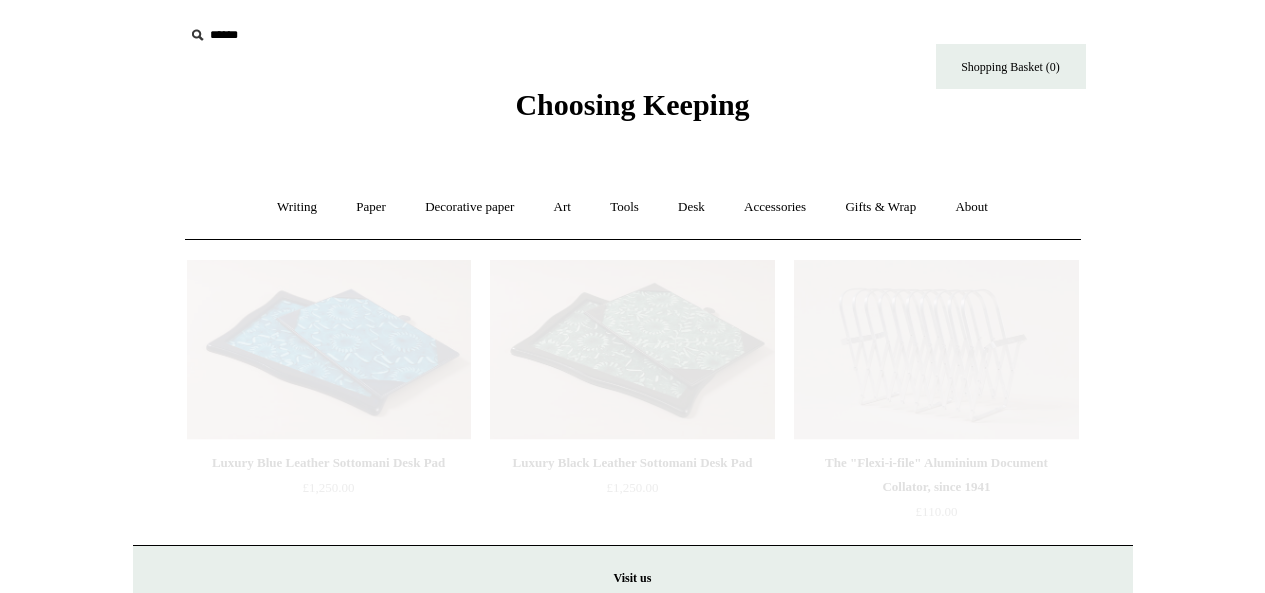scroll, scrollTop: 0, scrollLeft: 0, axis: both 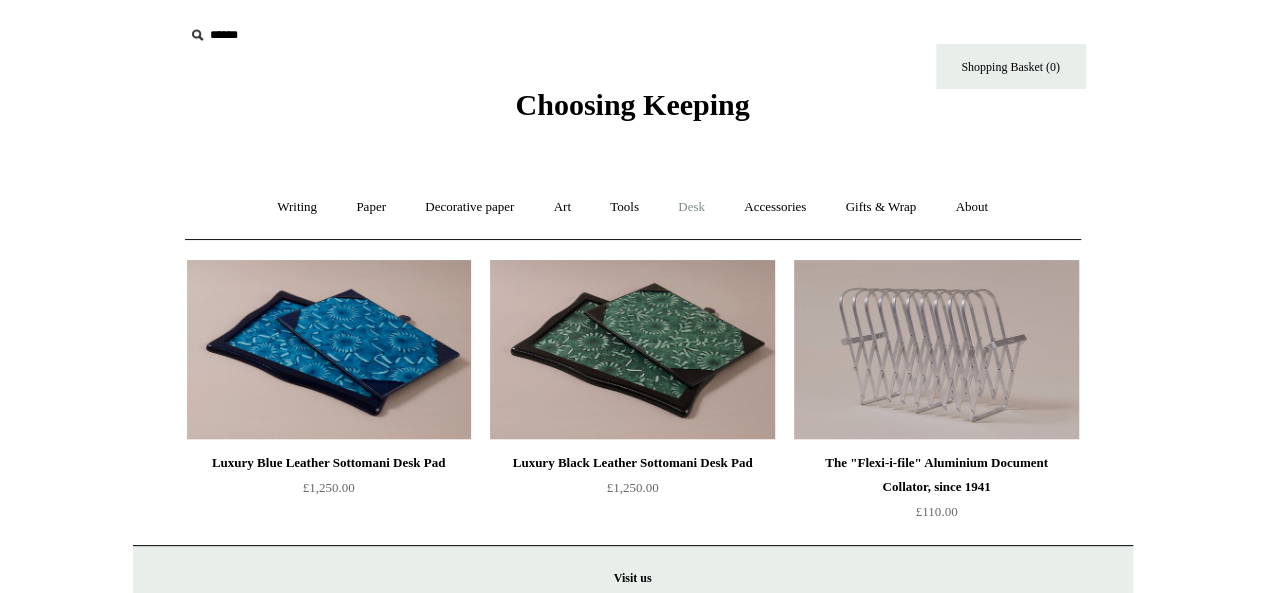 click on "Desk +" at bounding box center [691, 207] 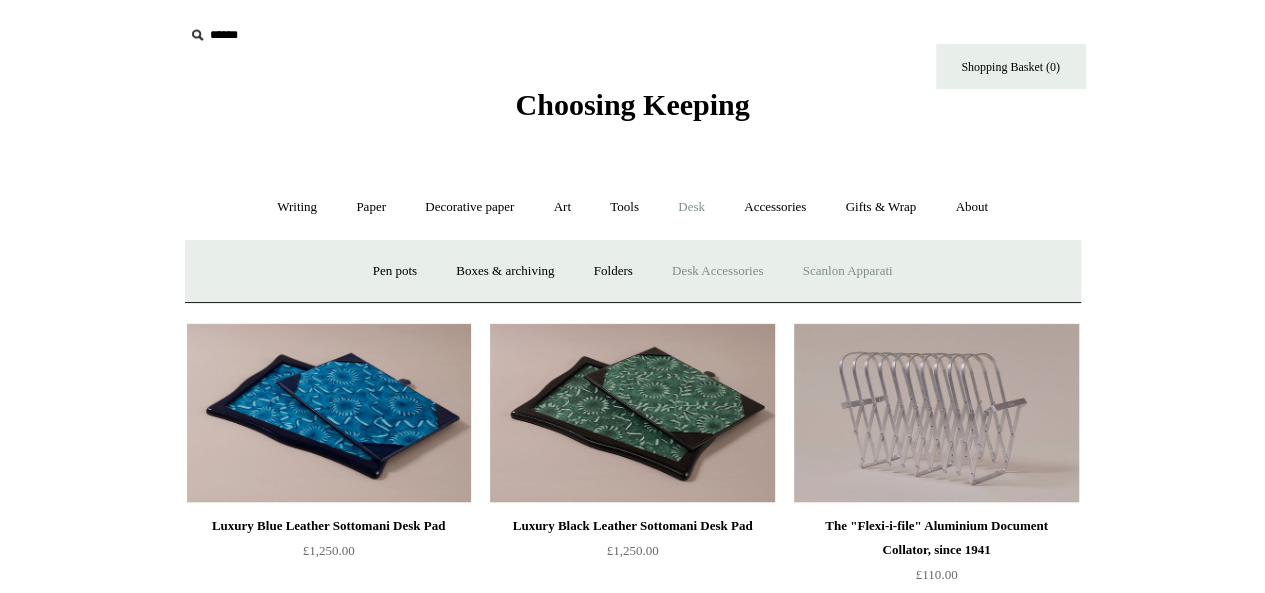 click on "Scanlon Apparati" at bounding box center [848, 271] 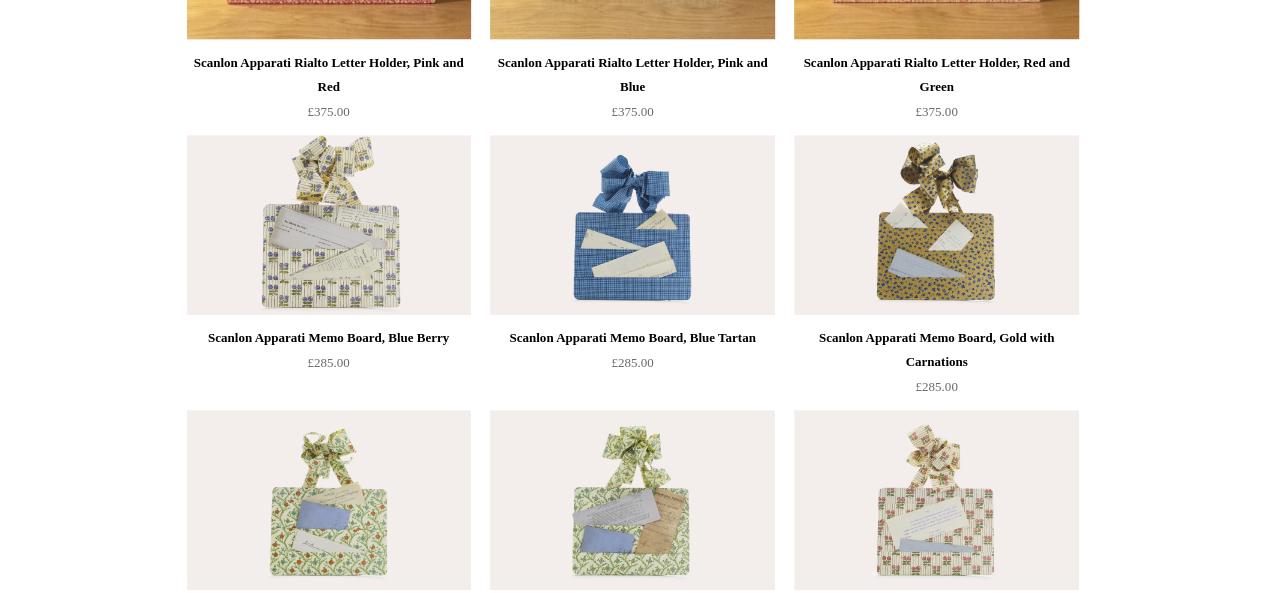 scroll, scrollTop: 0, scrollLeft: 0, axis: both 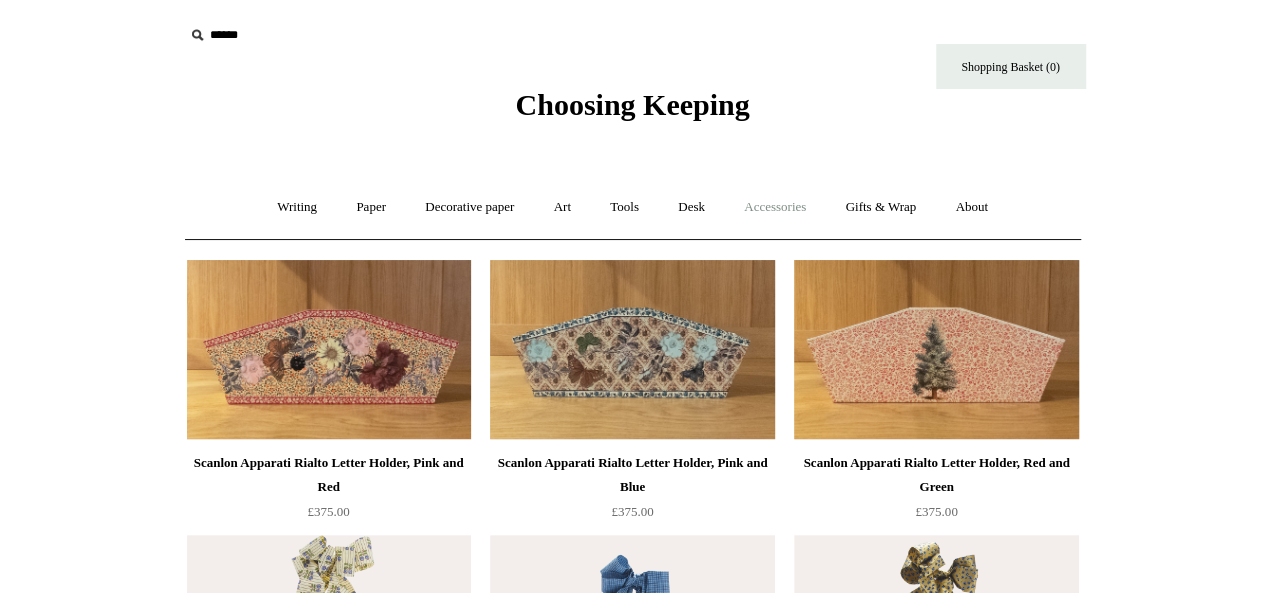 click on "Accessories +" at bounding box center (775, 207) 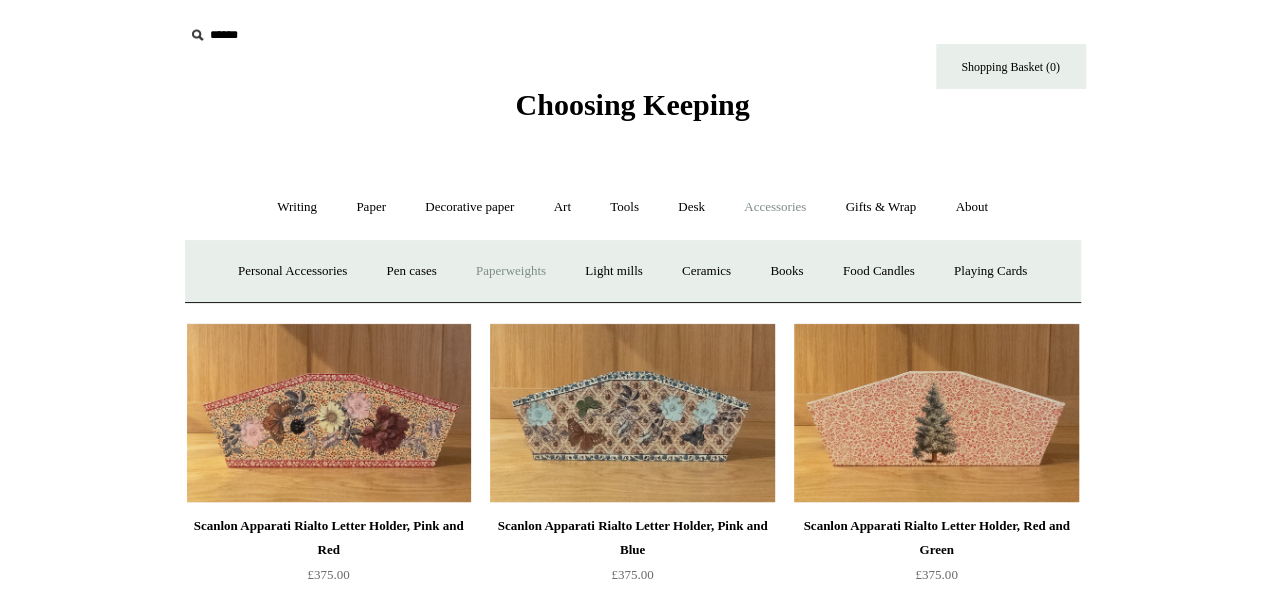 click on "Paperweights +" at bounding box center [511, 271] 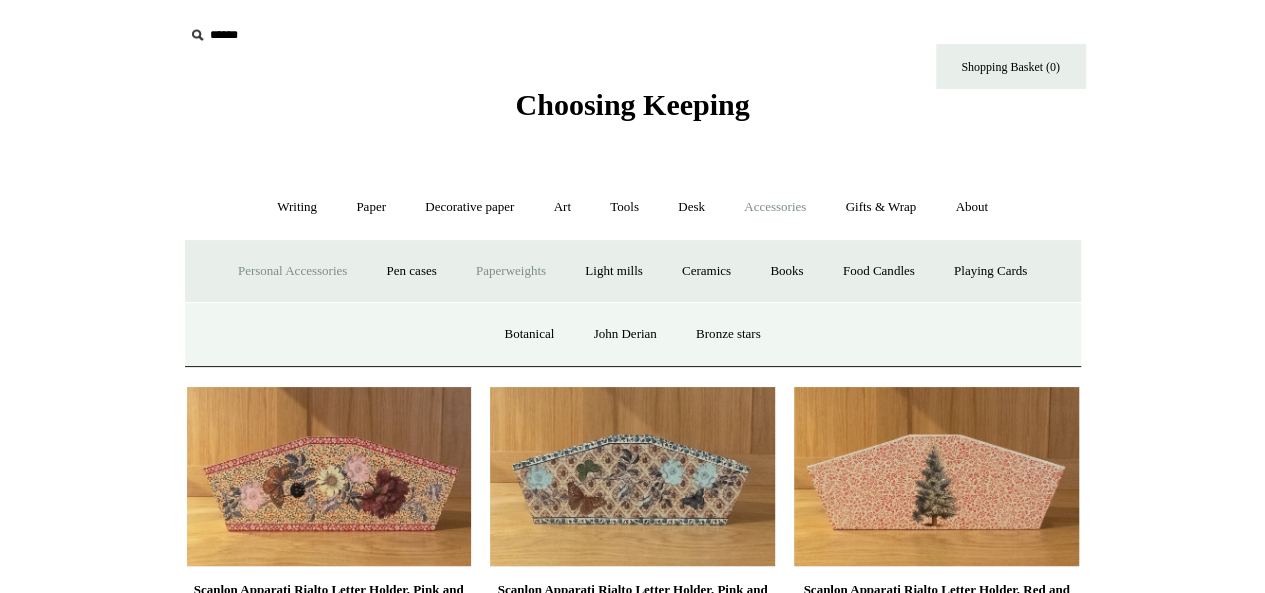click on "Personal Accessories +" at bounding box center [292, 271] 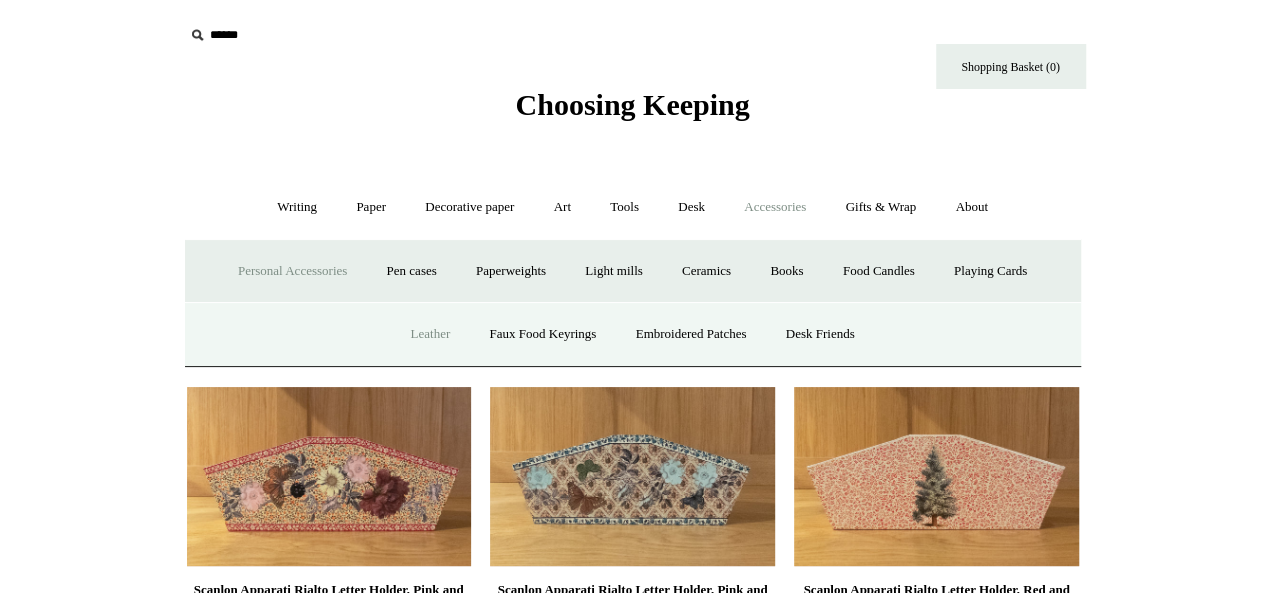 click on "Leather" at bounding box center [430, 334] 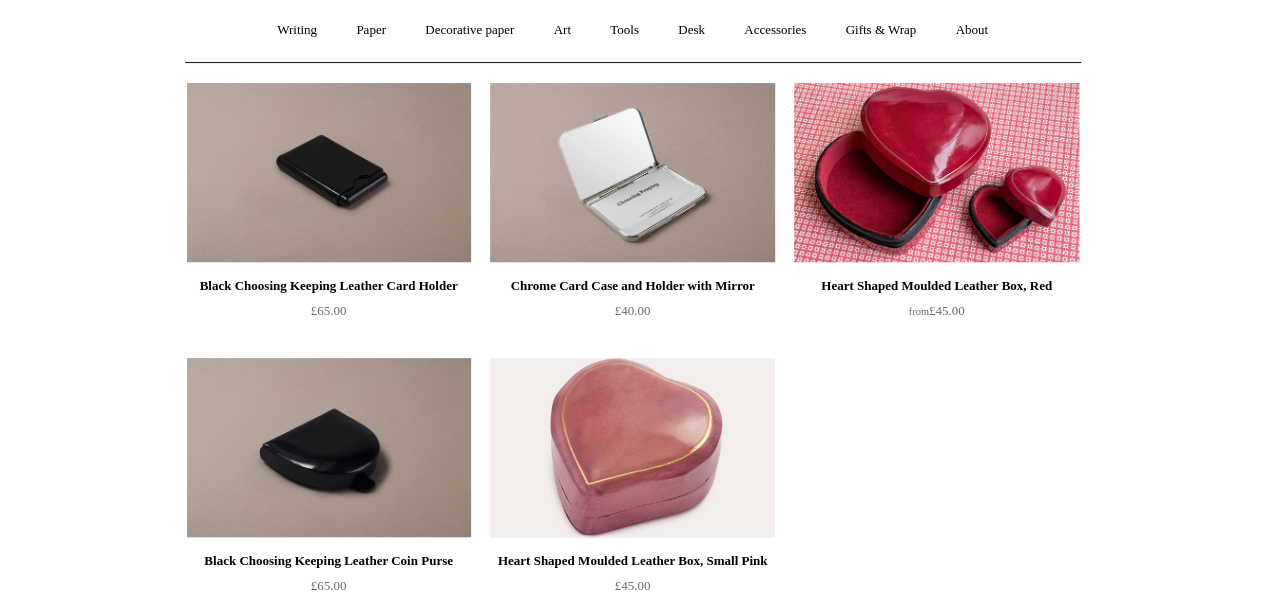 scroll, scrollTop: 0, scrollLeft: 0, axis: both 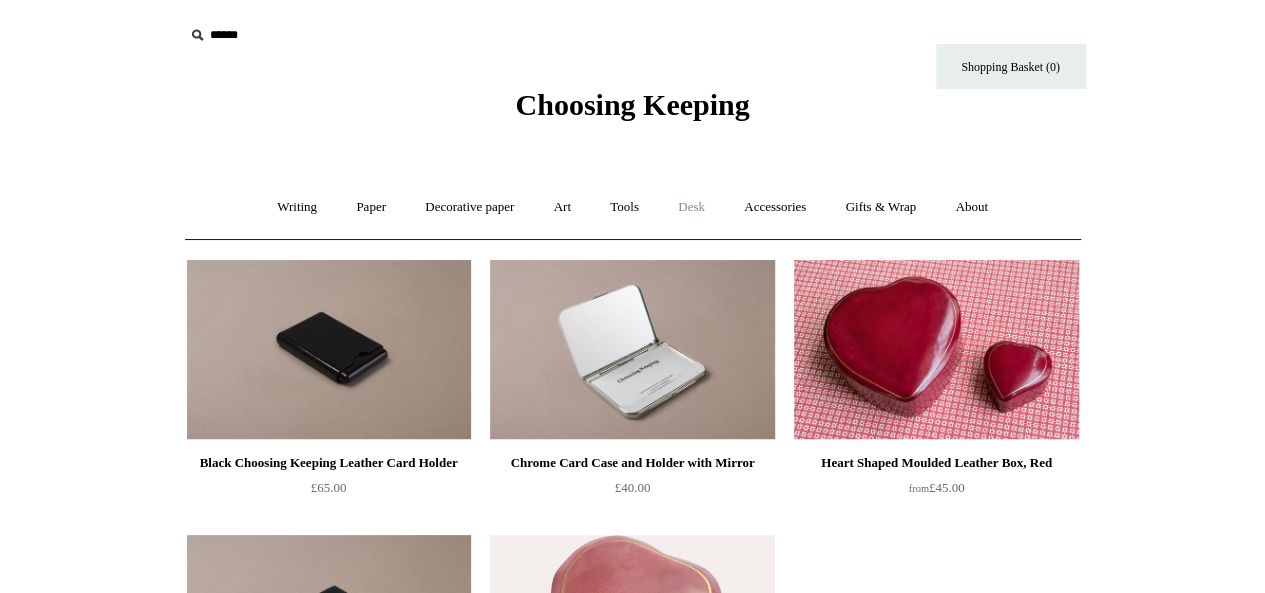 click on "Desk +" at bounding box center (691, 207) 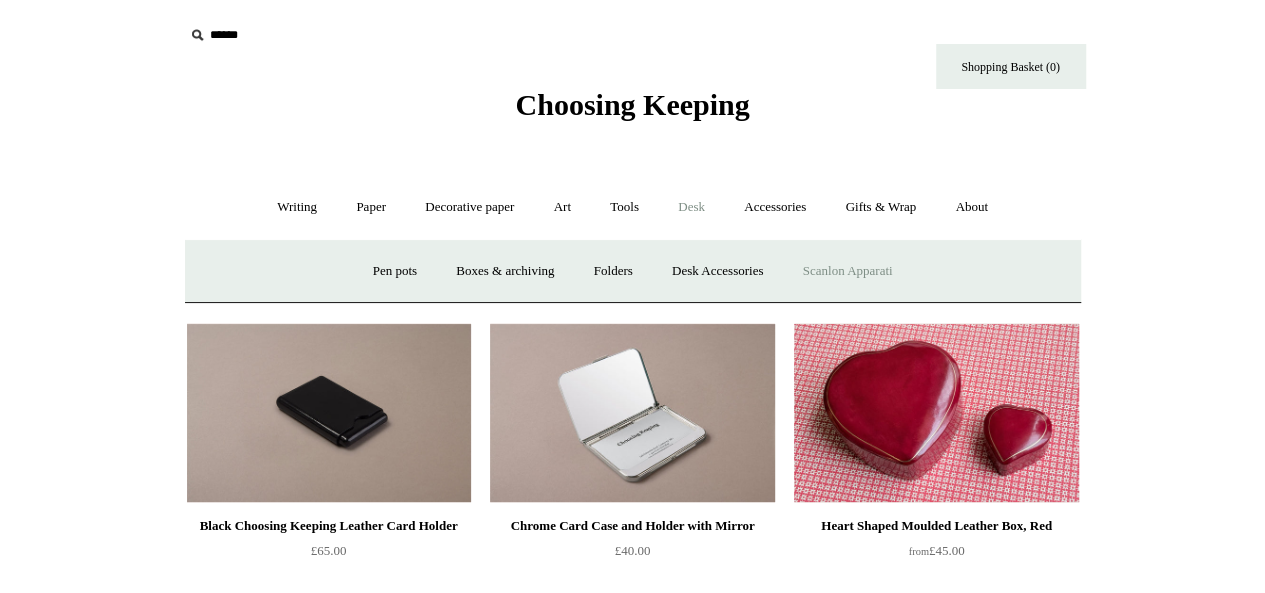click on "Scanlon Apparati" at bounding box center [848, 271] 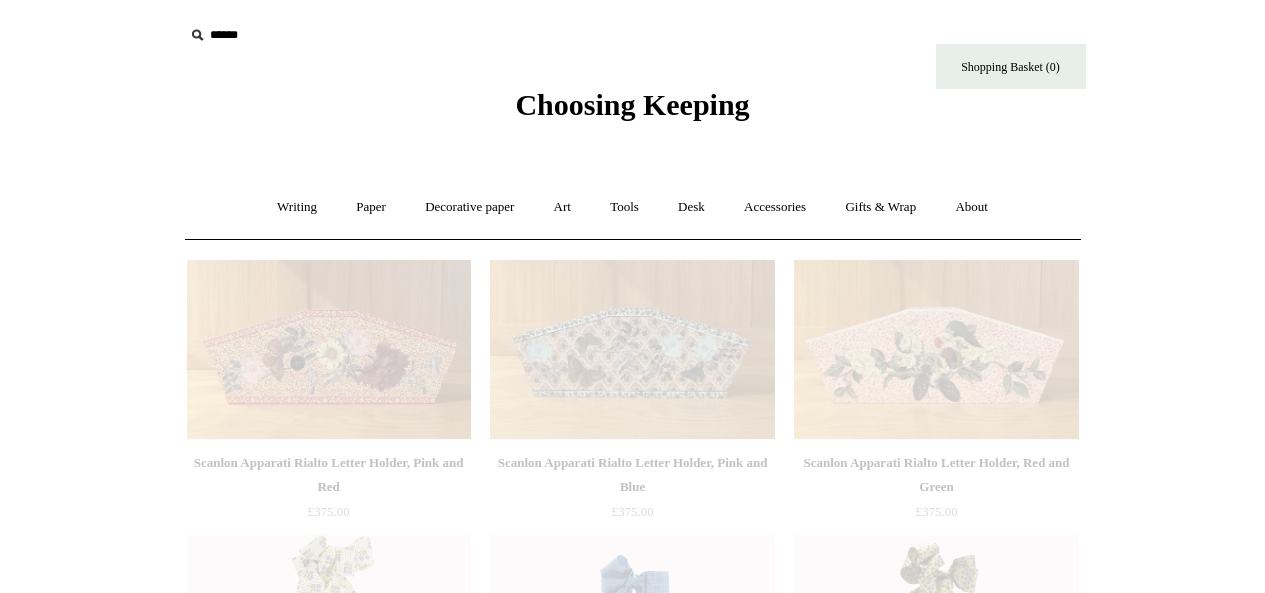 scroll, scrollTop: 0, scrollLeft: 0, axis: both 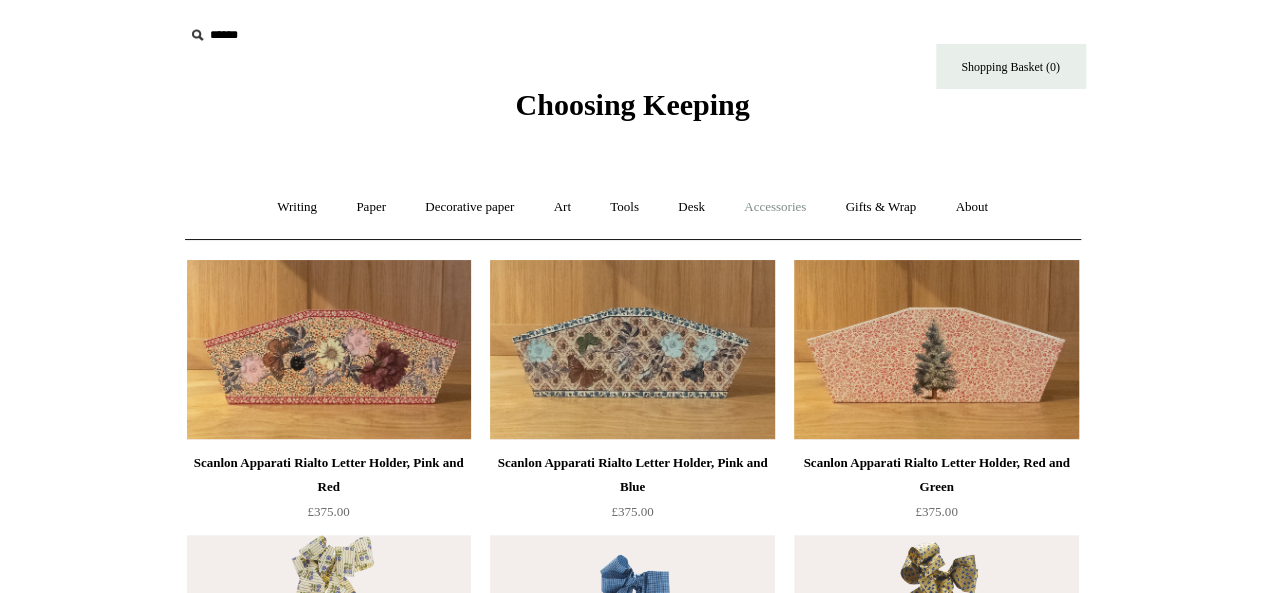 click on "Accessories +" at bounding box center [775, 207] 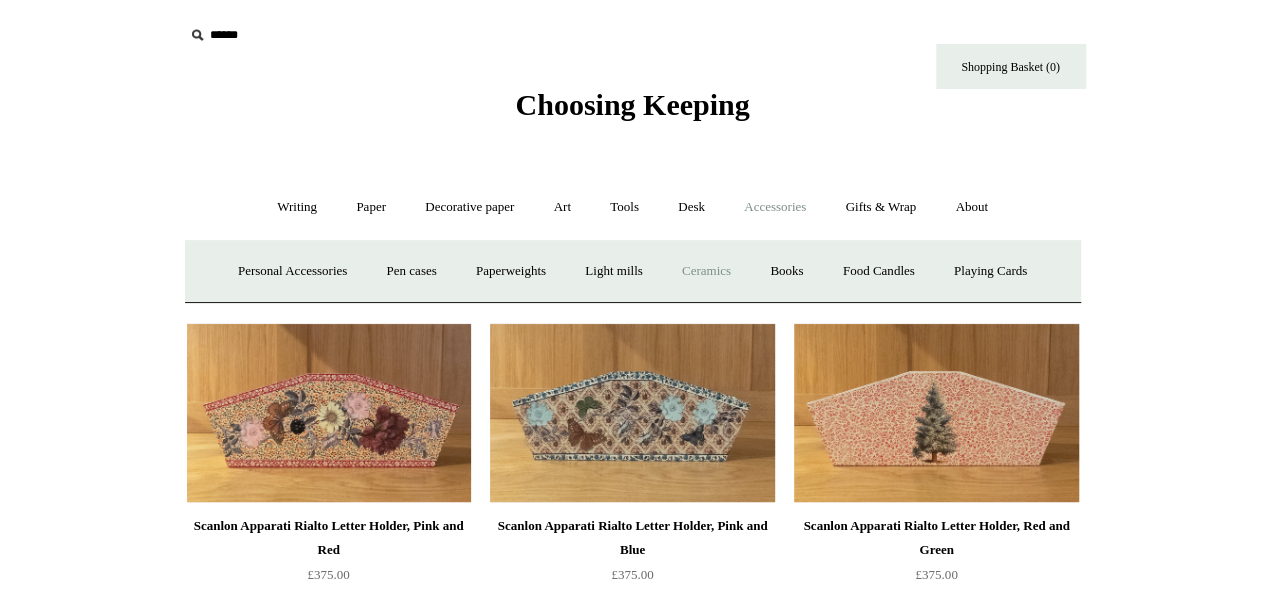 click on "Ceramics  +" at bounding box center [706, 271] 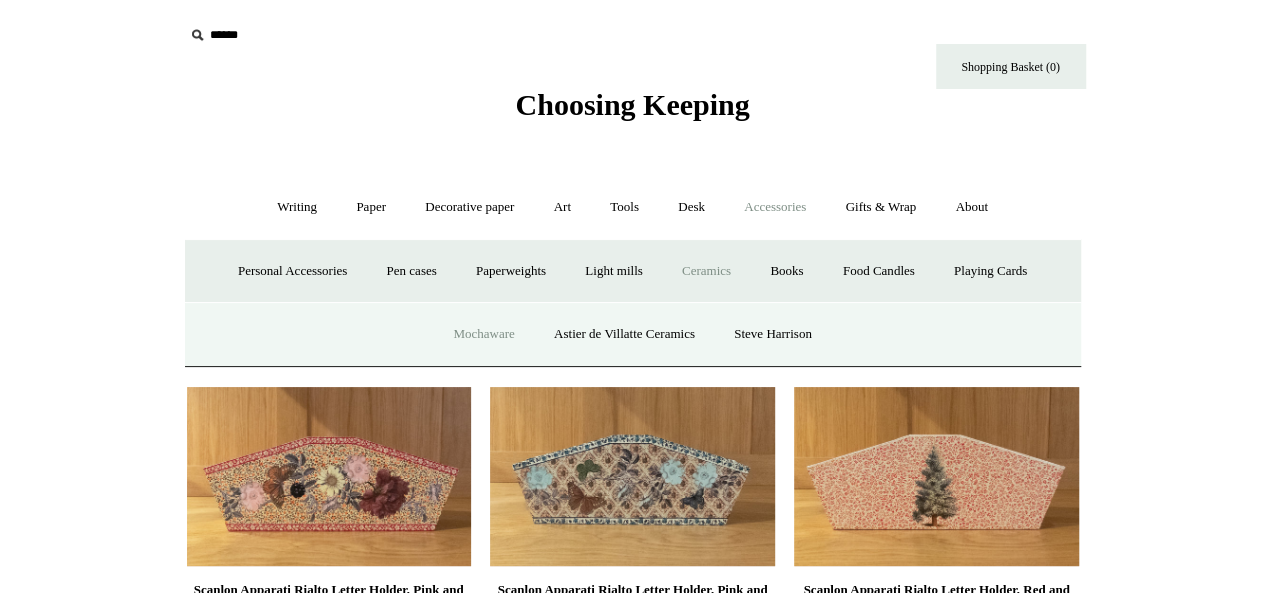 click on "Mochaware" at bounding box center (483, 334) 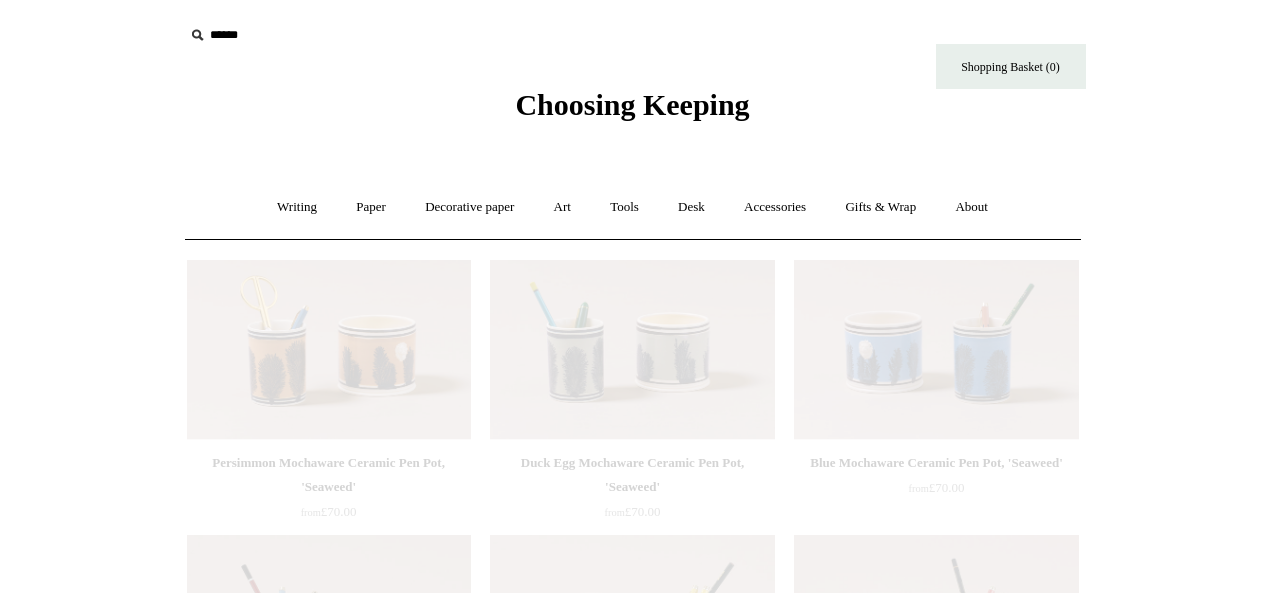 scroll, scrollTop: 0, scrollLeft: 0, axis: both 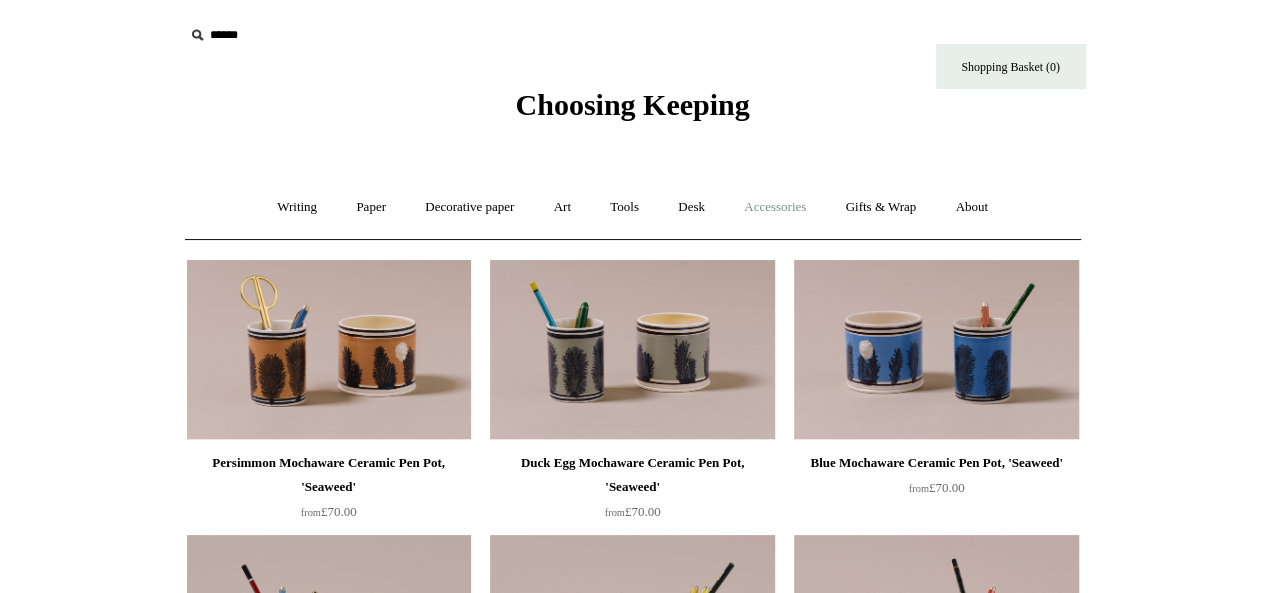 click on "Accessories +" at bounding box center [775, 207] 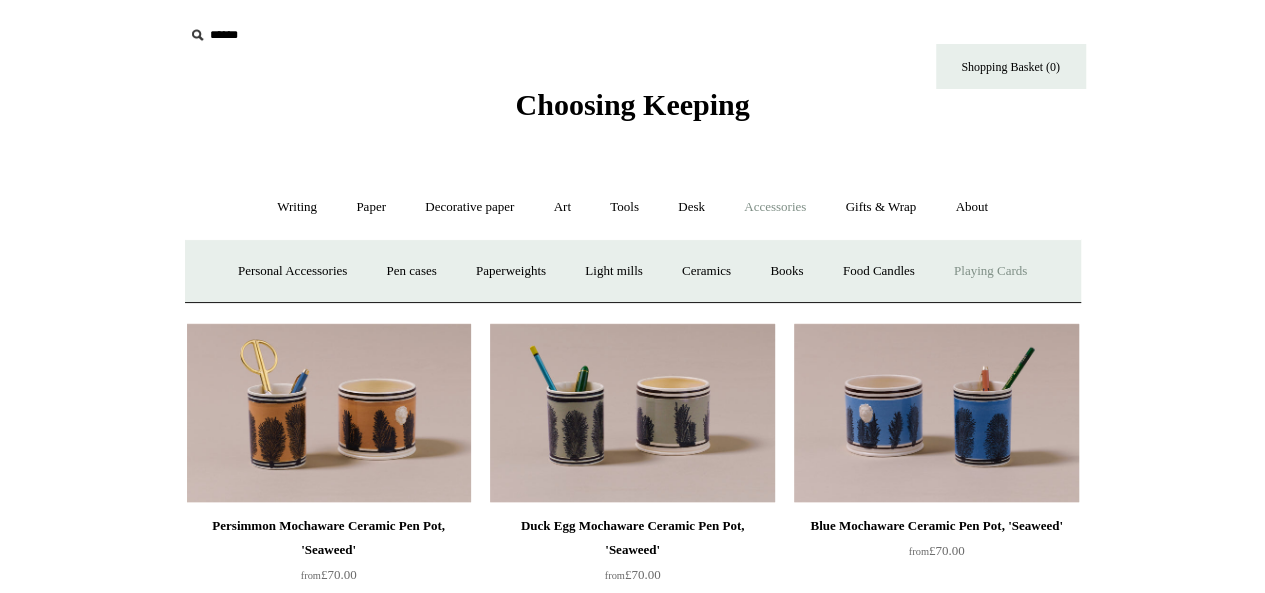 click on "Playing Cards" at bounding box center (990, 271) 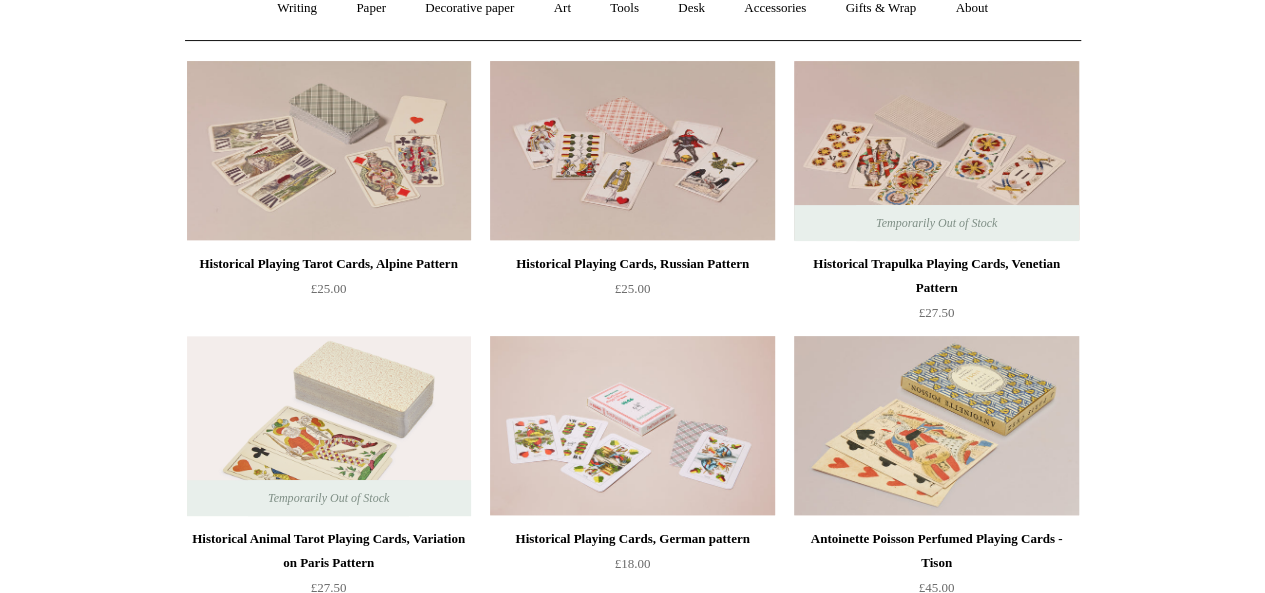 scroll, scrollTop: 100, scrollLeft: 0, axis: vertical 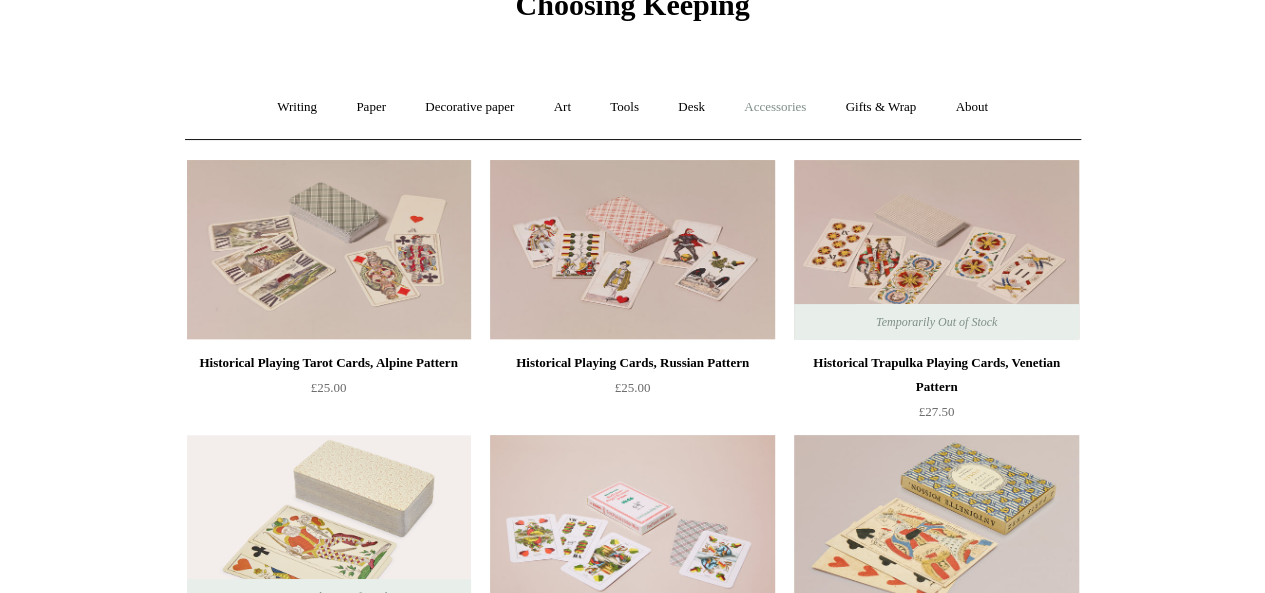 click on "Accessories +" at bounding box center [775, 107] 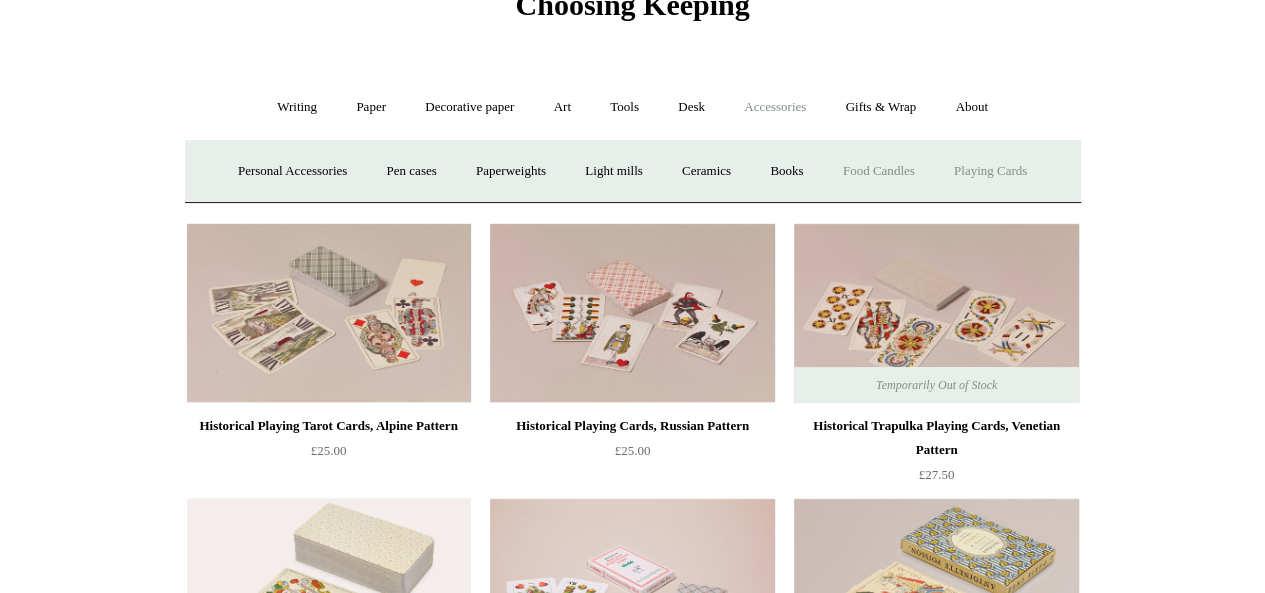 click on "Food Candles" at bounding box center [879, 171] 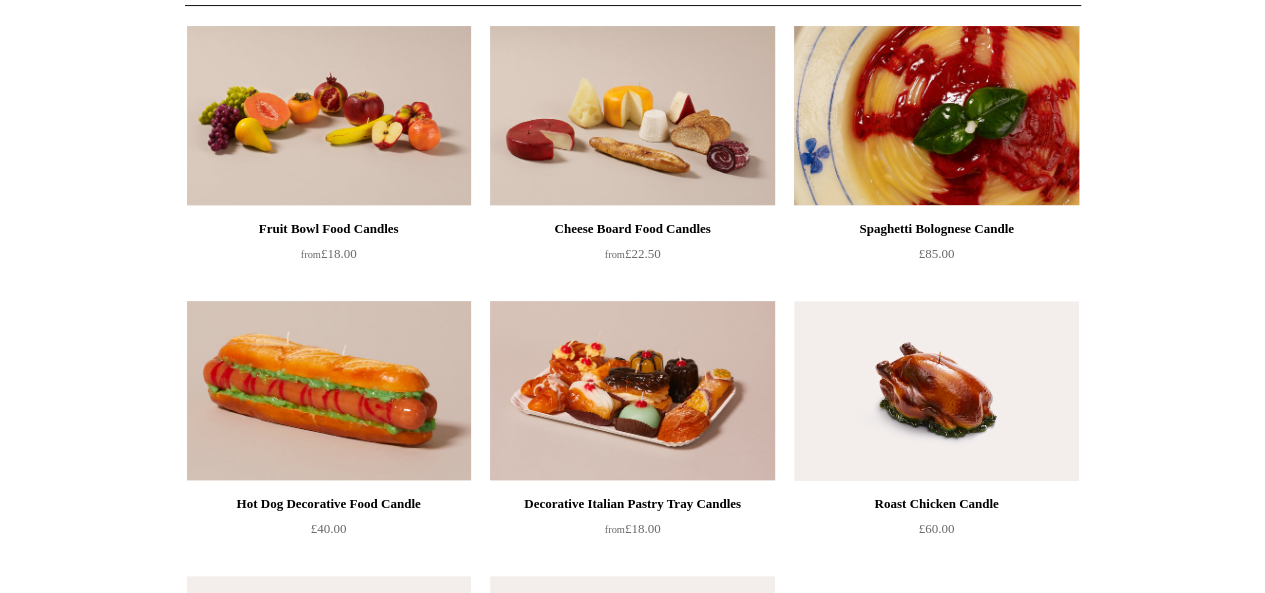 scroll, scrollTop: 0, scrollLeft: 0, axis: both 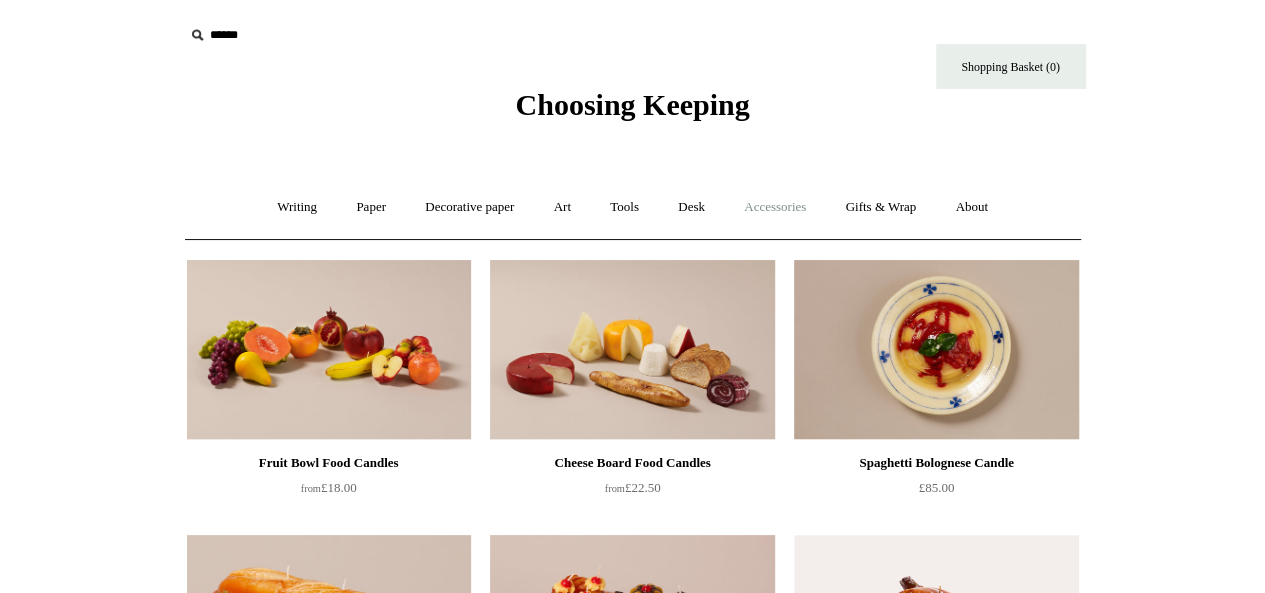 click on "Accessories +" at bounding box center [775, 207] 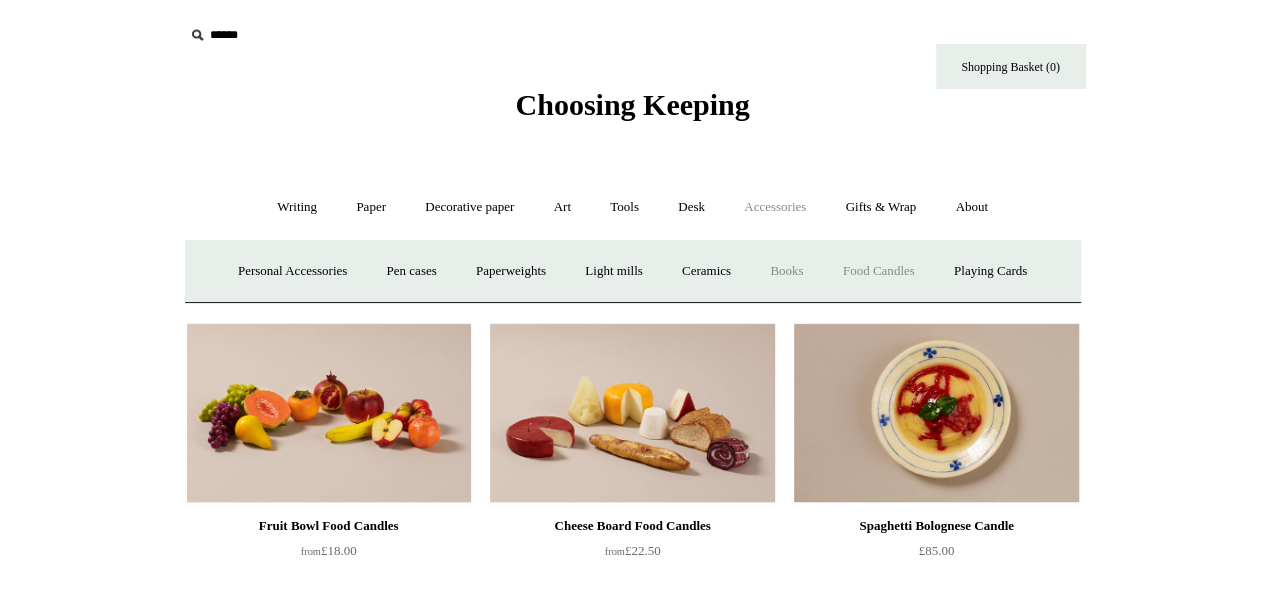 click on "Books" at bounding box center [786, 271] 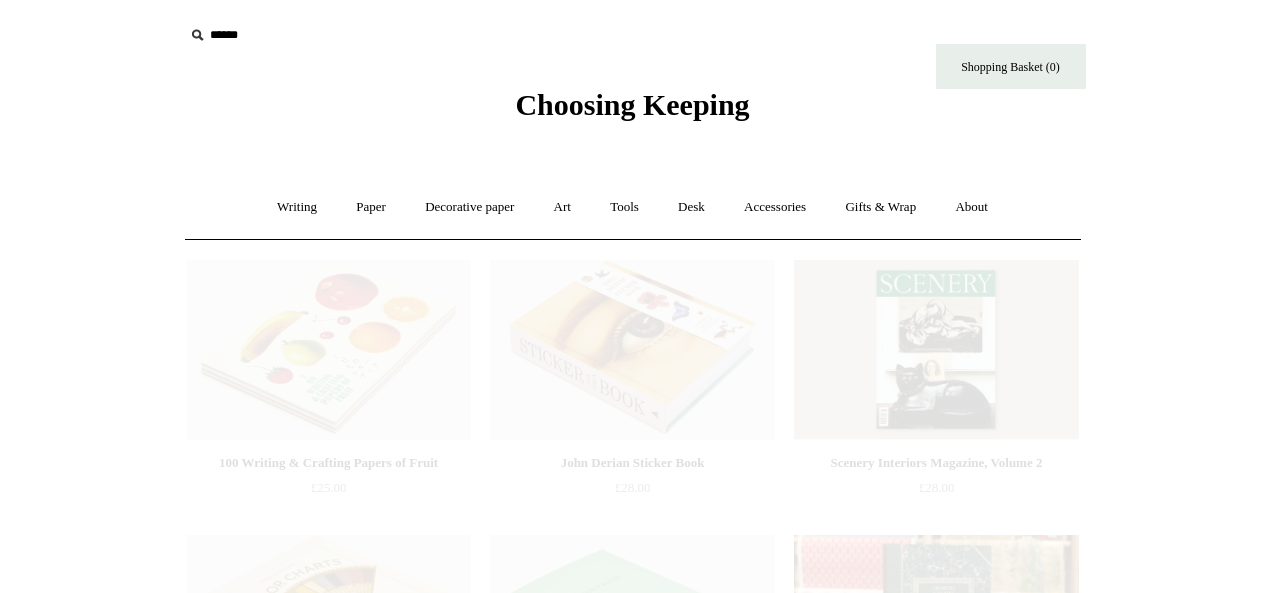 scroll, scrollTop: 0, scrollLeft: 0, axis: both 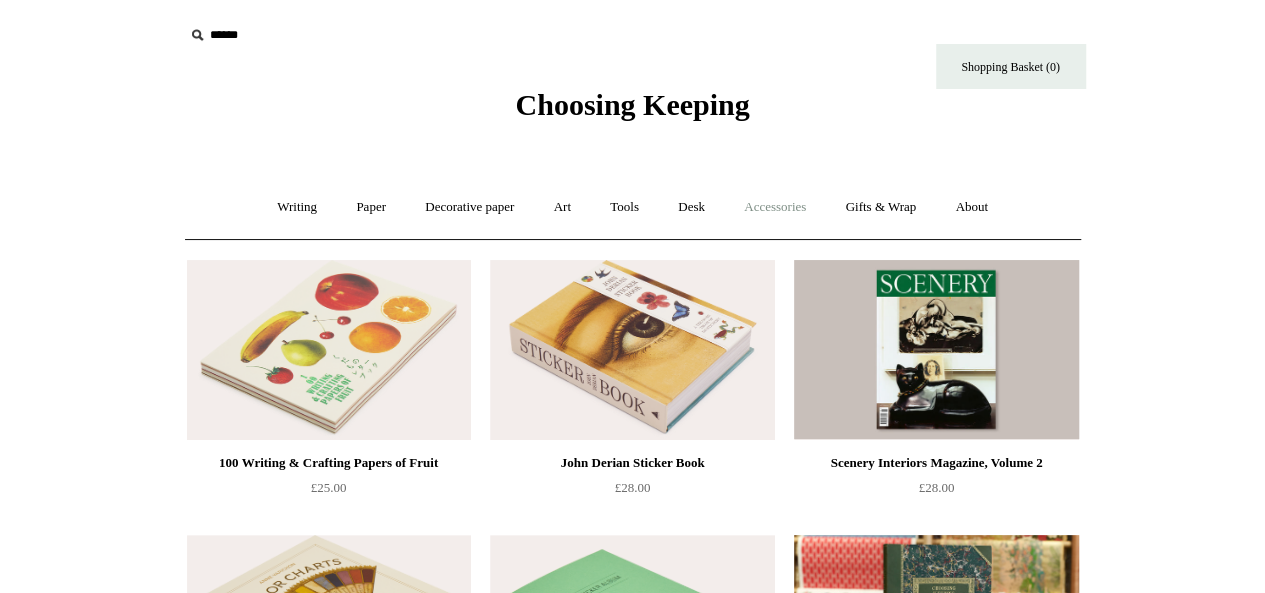 click on "Accessories +" at bounding box center (775, 207) 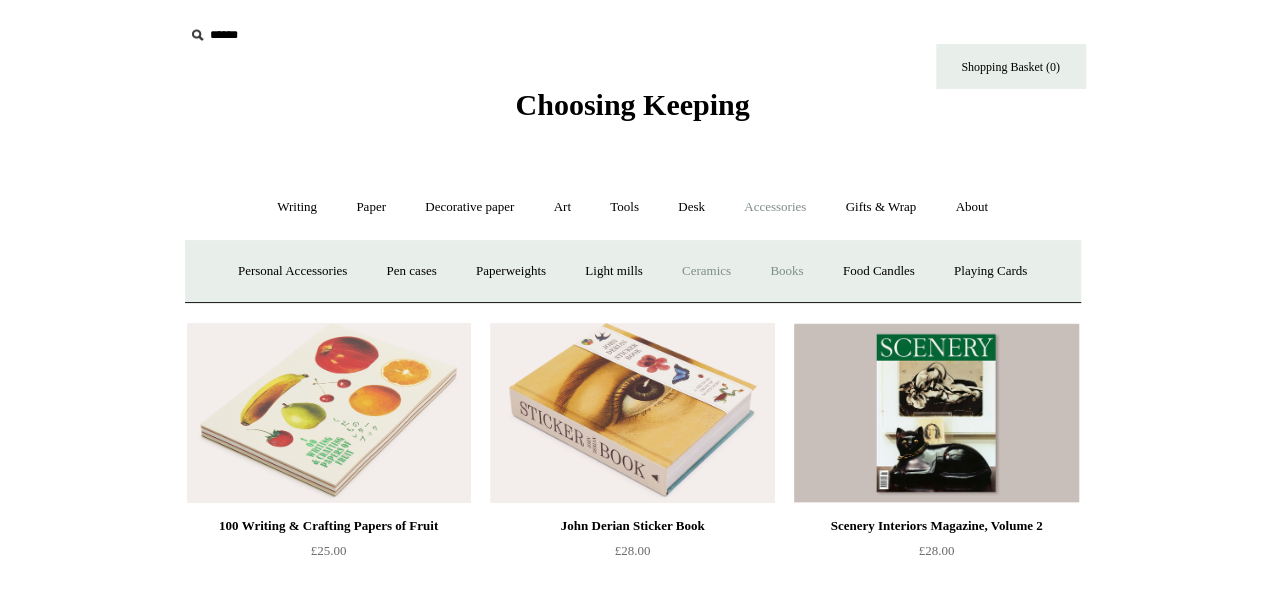 click on "Ceramics  +" at bounding box center [706, 271] 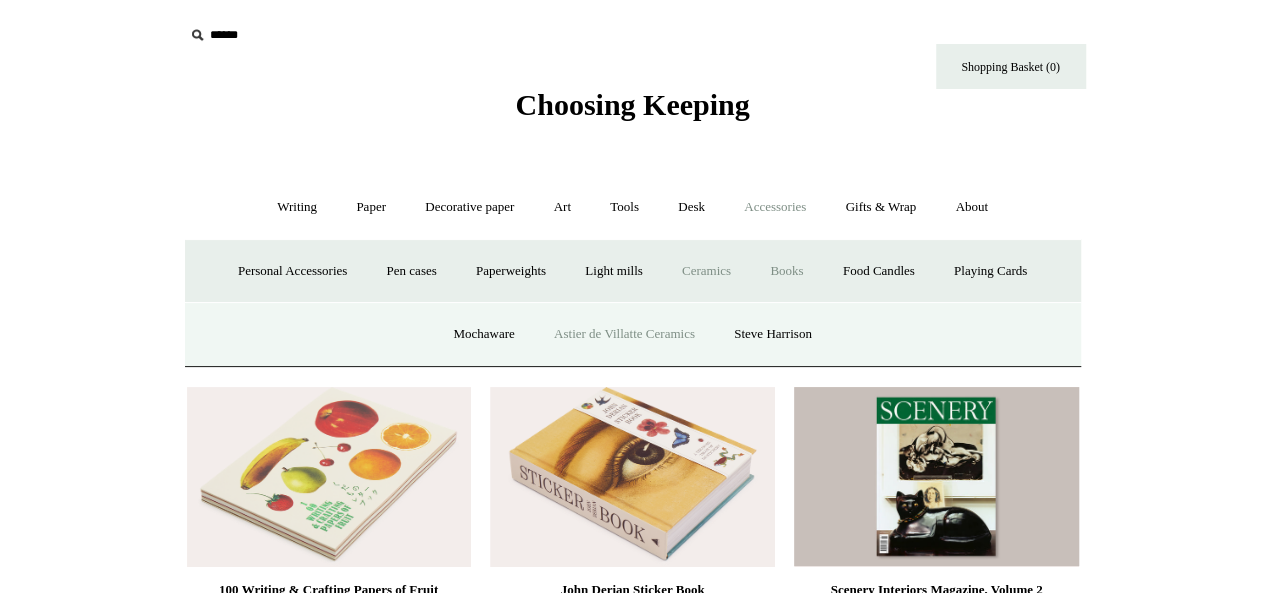 click on "Astier de Villatte Ceramics" at bounding box center [624, 334] 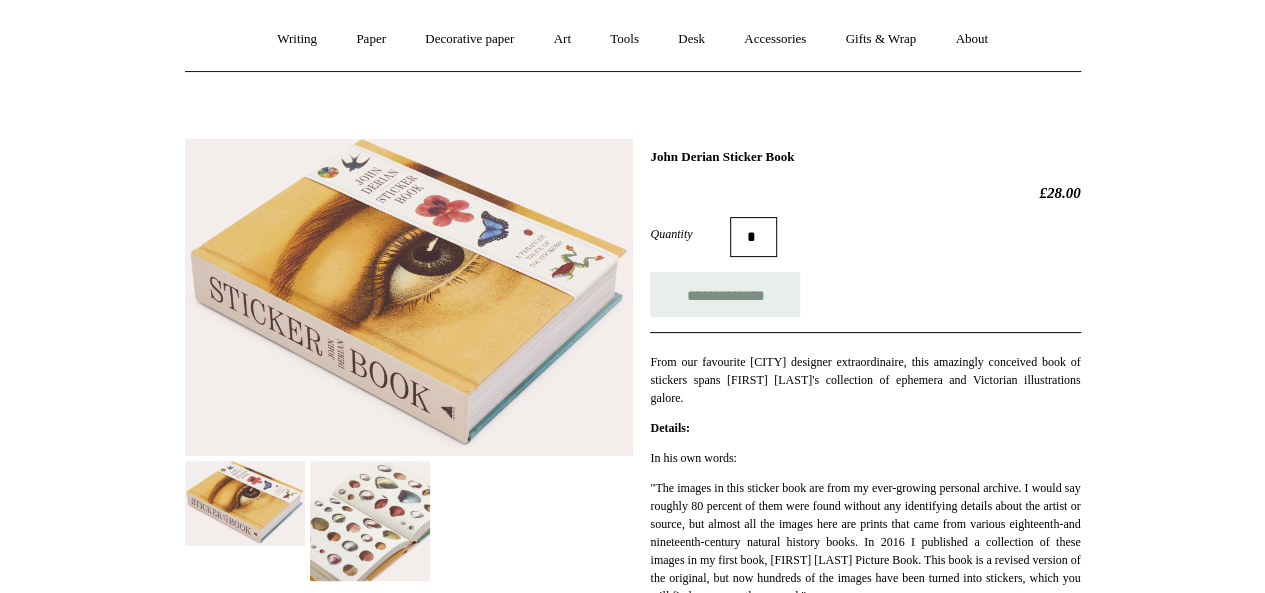 scroll, scrollTop: 200, scrollLeft: 0, axis: vertical 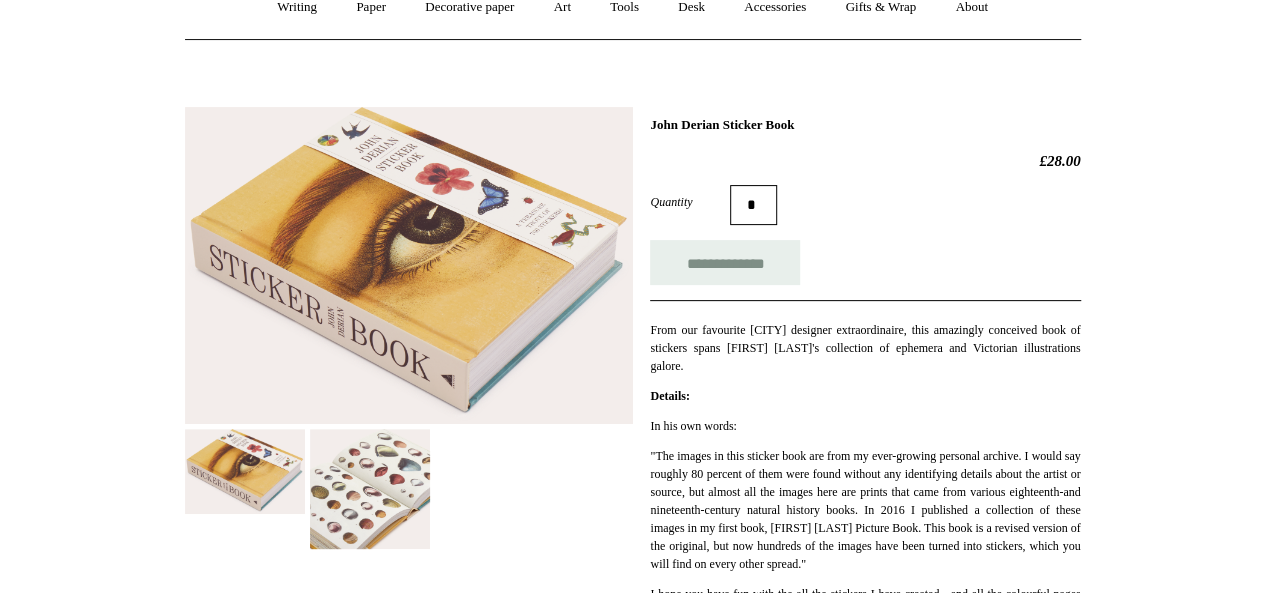 click at bounding box center (370, 489) 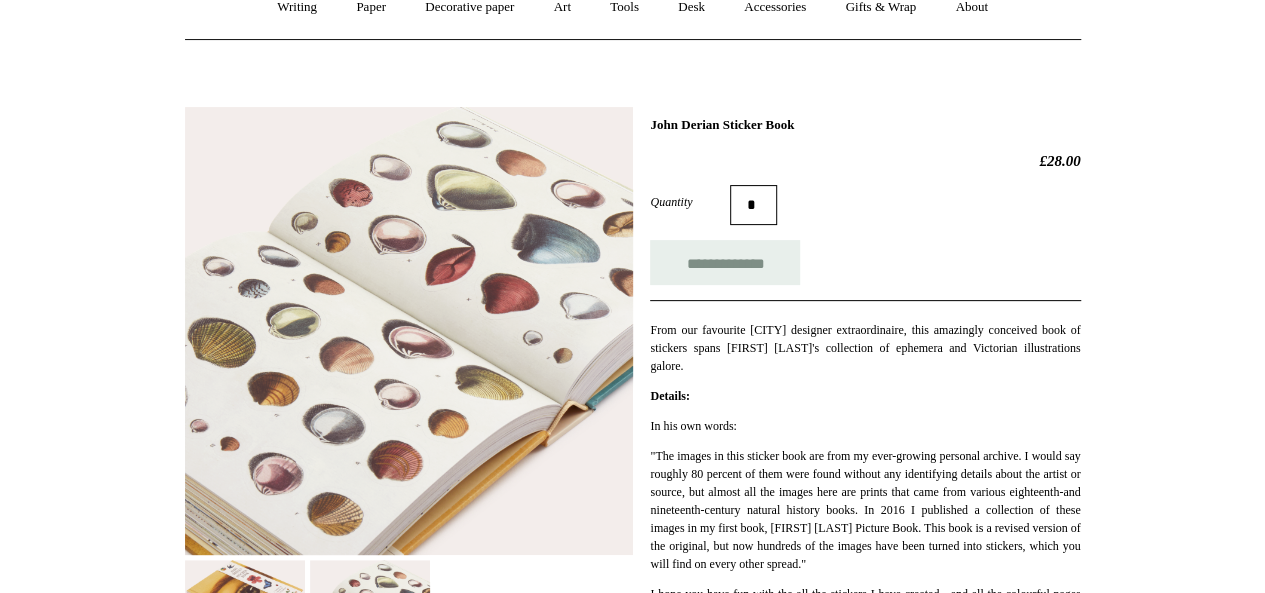 click at bounding box center [409, 331] 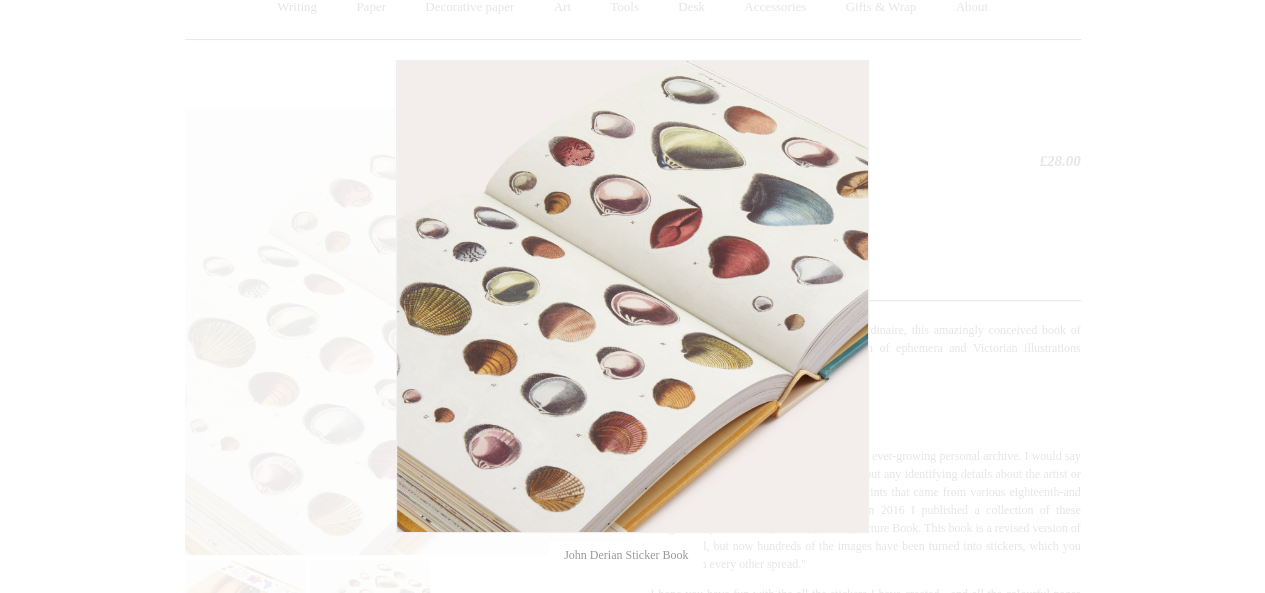 scroll, scrollTop: 100, scrollLeft: 0, axis: vertical 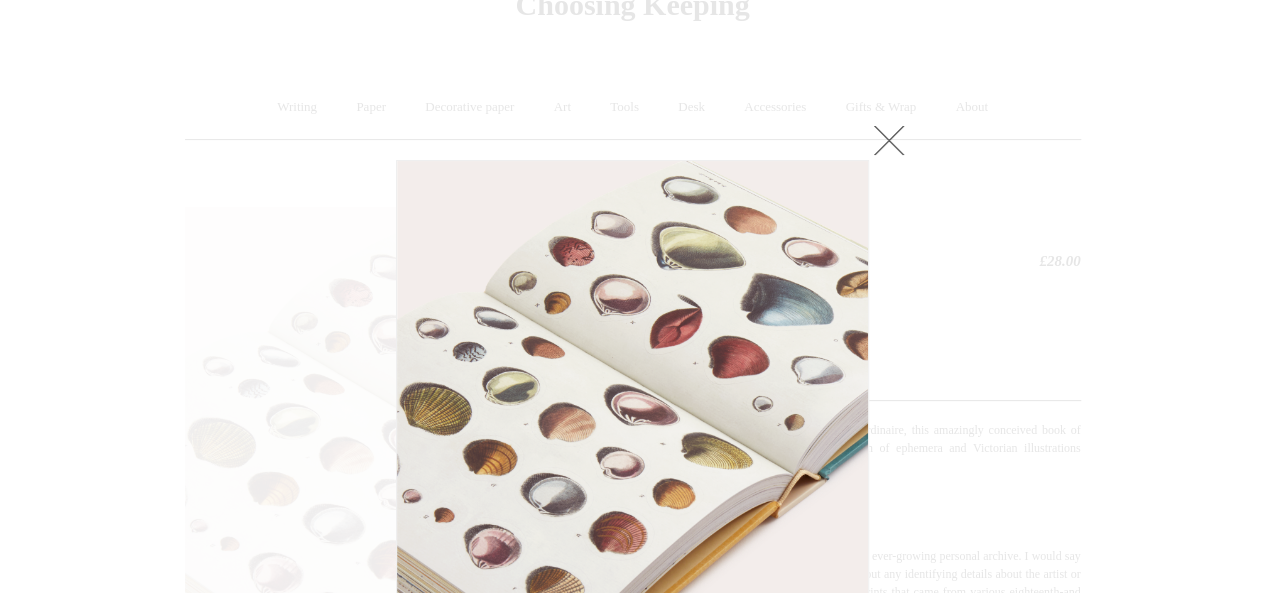click at bounding box center [889, 140] 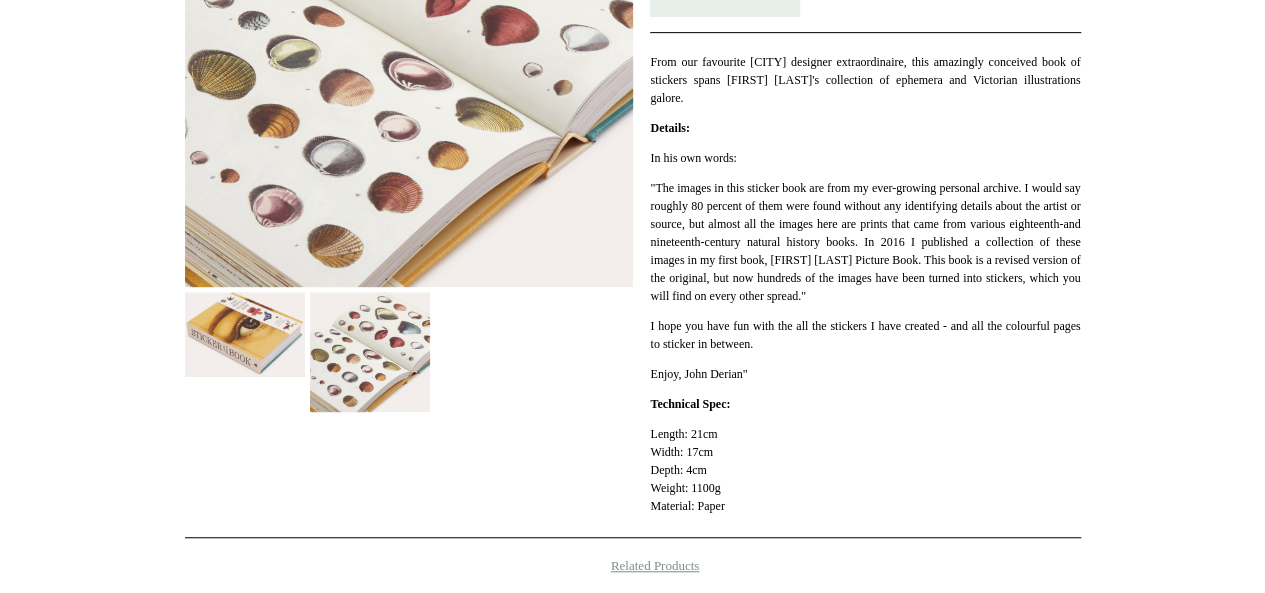 scroll, scrollTop: 500, scrollLeft: 0, axis: vertical 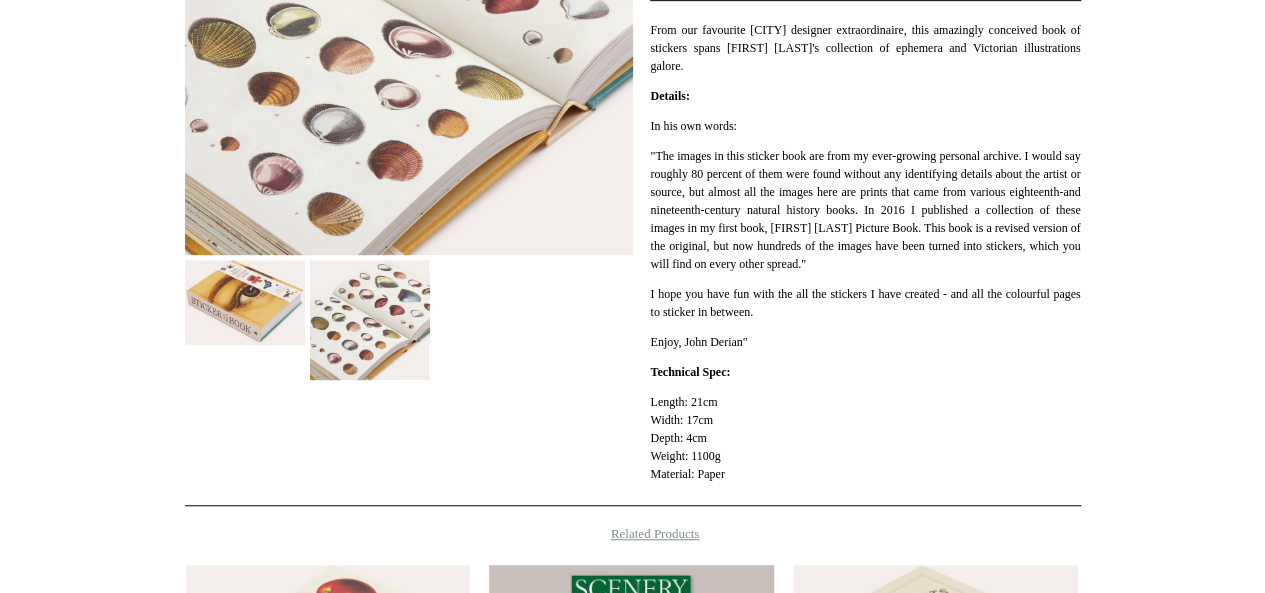 click at bounding box center (245, 302) 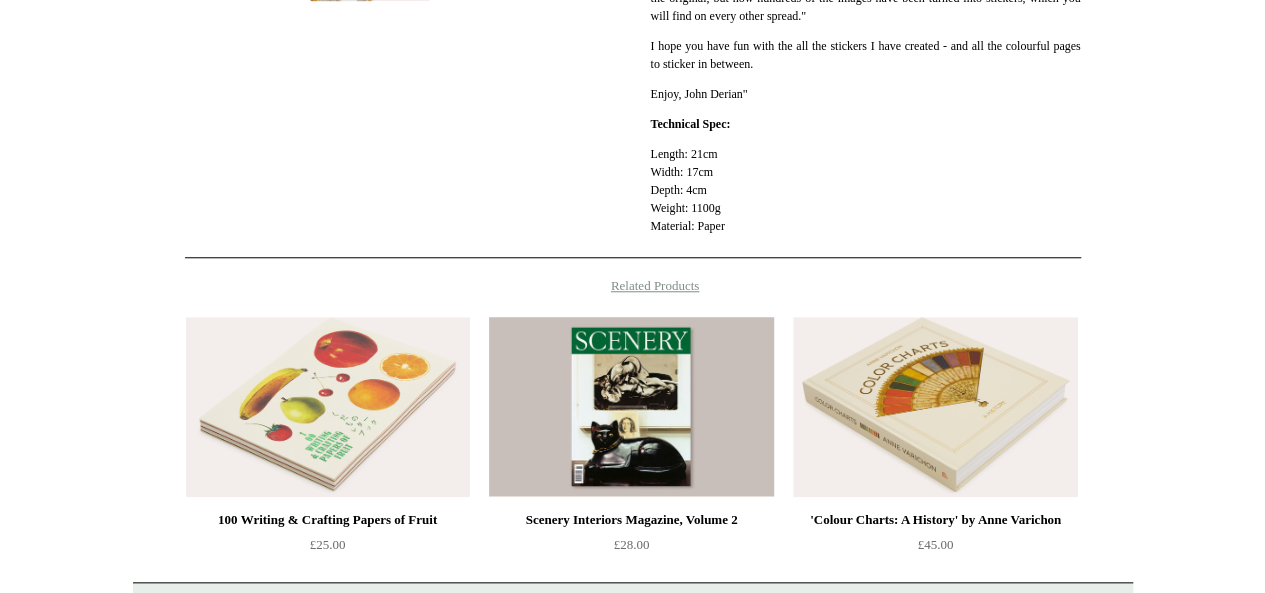 scroll, scrollTop: 500, scrollLeft: 0, axis: vertical 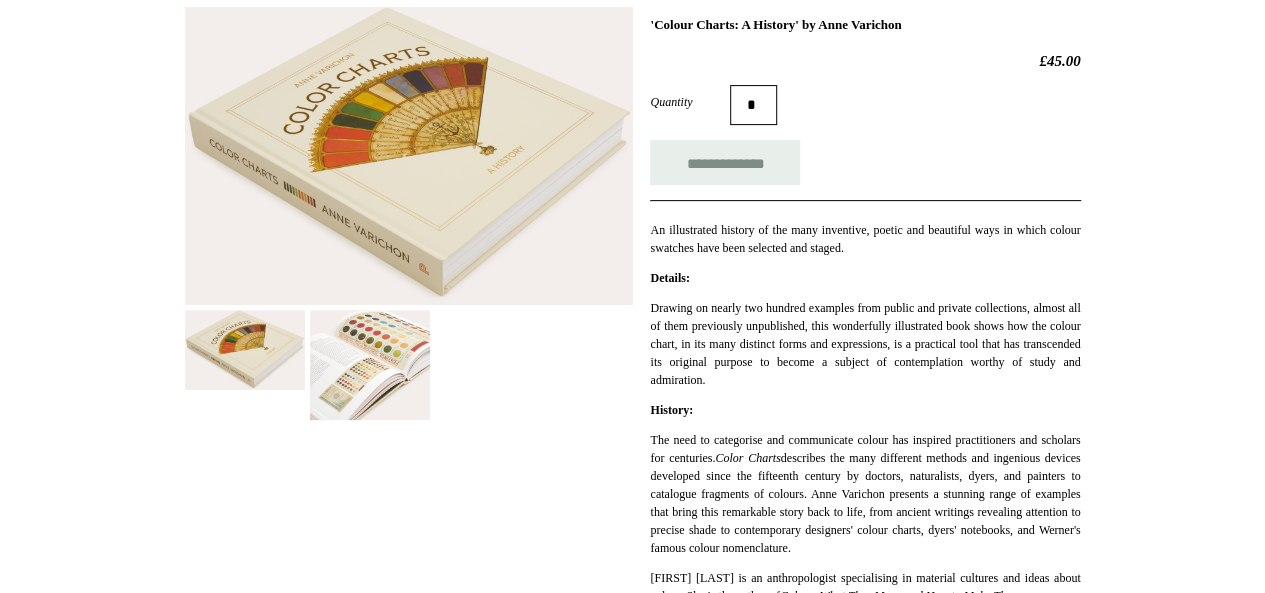 click at bounding box center (370, 365) 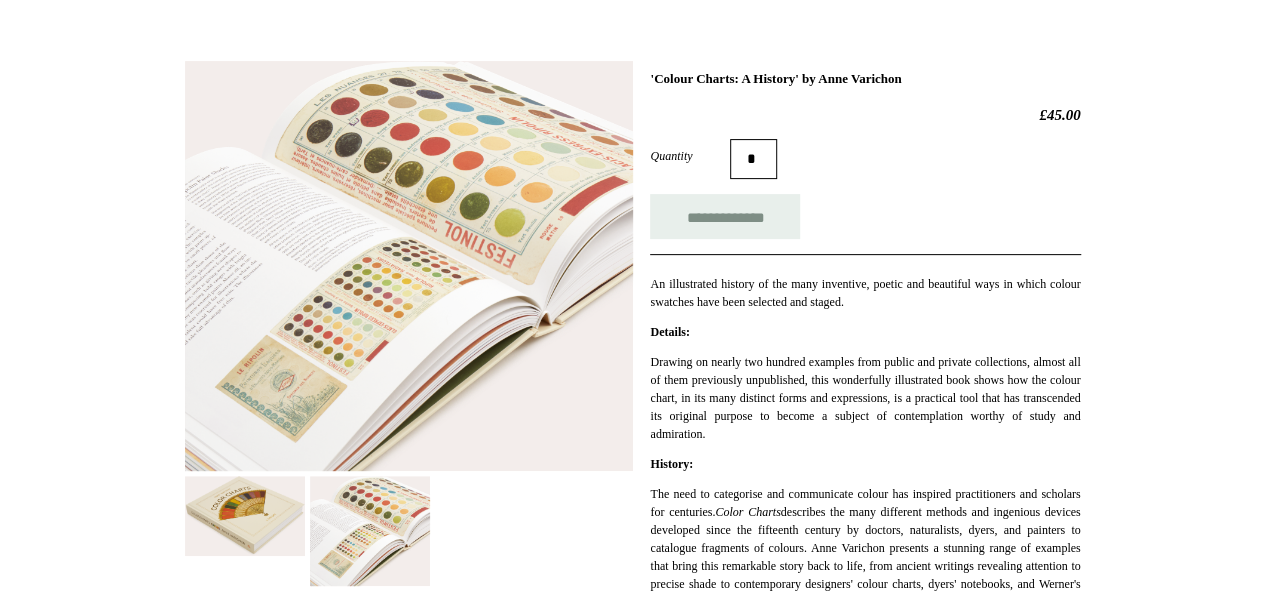 scroll, scrollTop: 200, scrollLeft: 0, axis: vertical 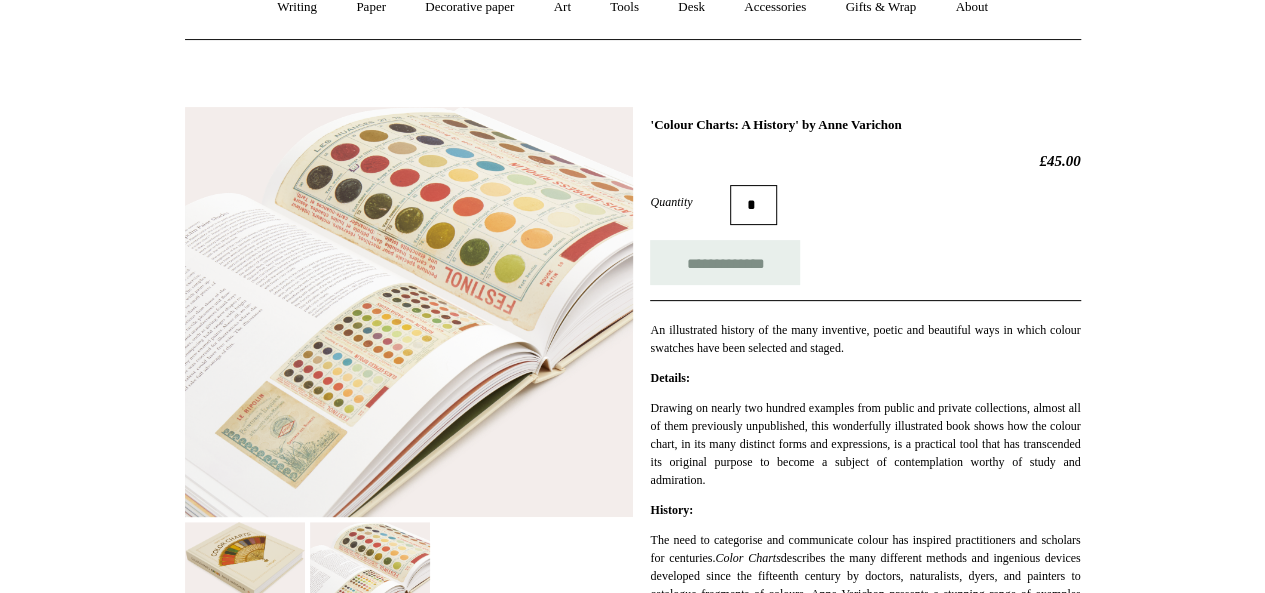 click at bounding box center (409, 312) 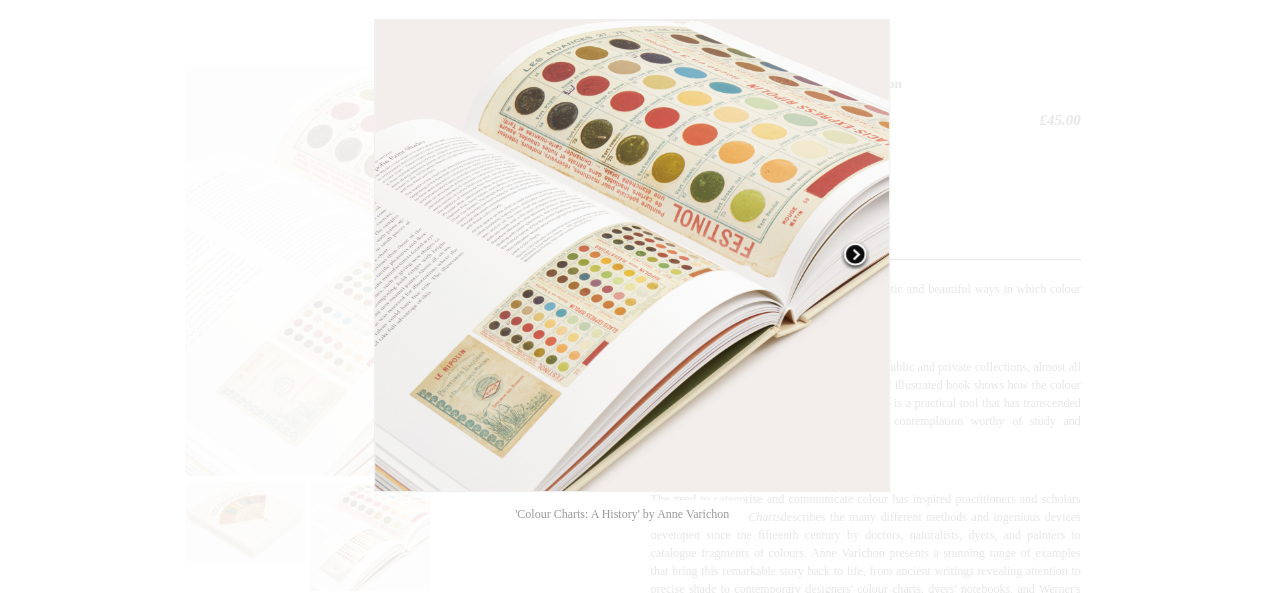 scroll, scrollTop: 200, scrollLeft: 0, axis: vertical 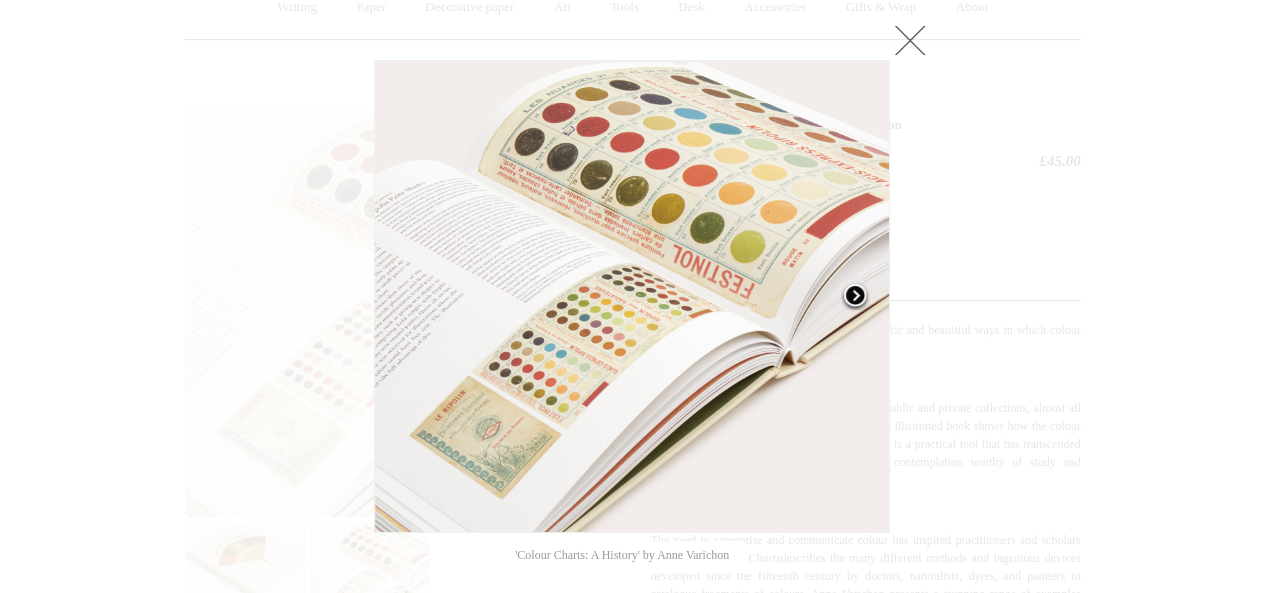 click at bounding box center [855, 297] 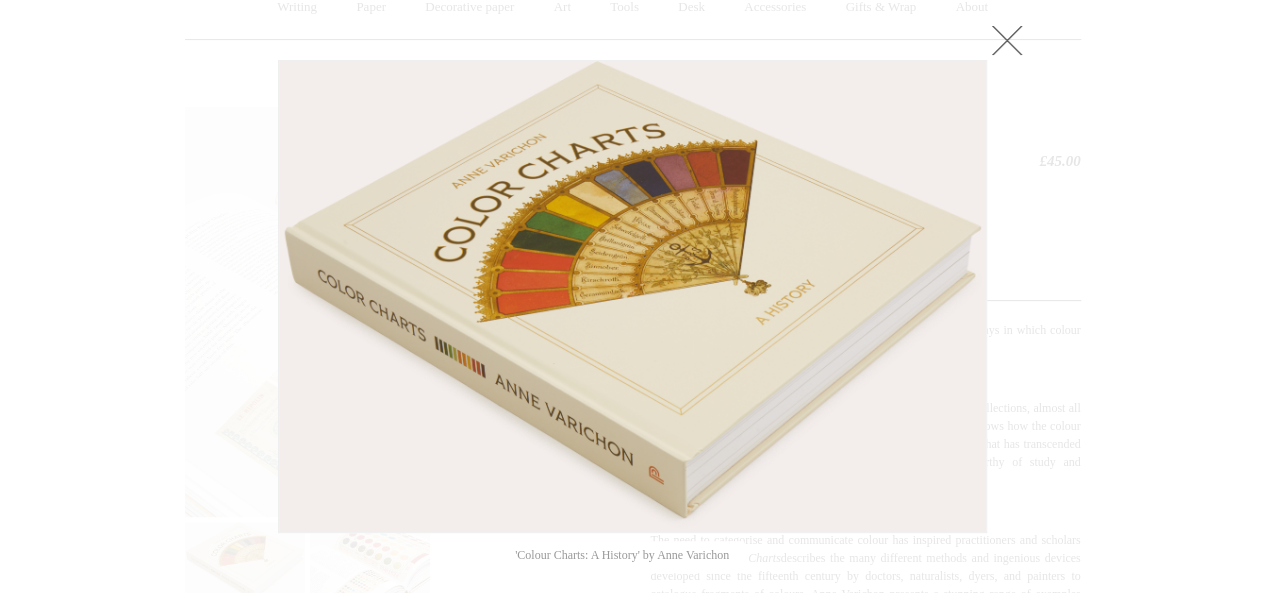 click at bounding box center (1007, 40) 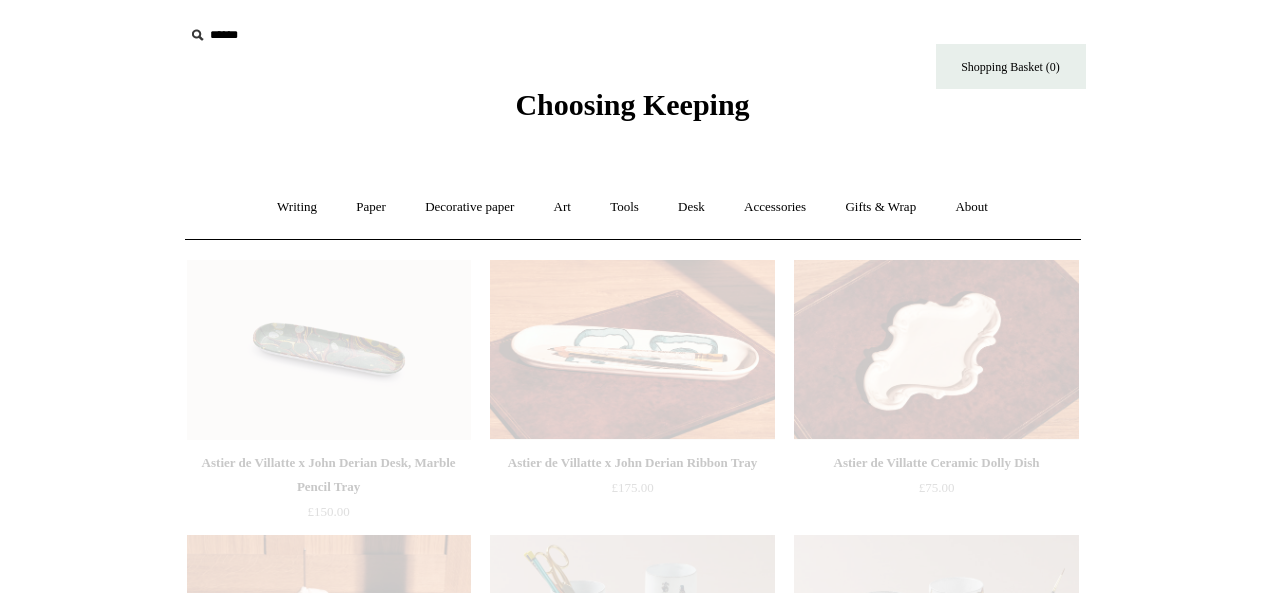 scroll, scrollTop: 0, scrollLeft: 0, axis: both 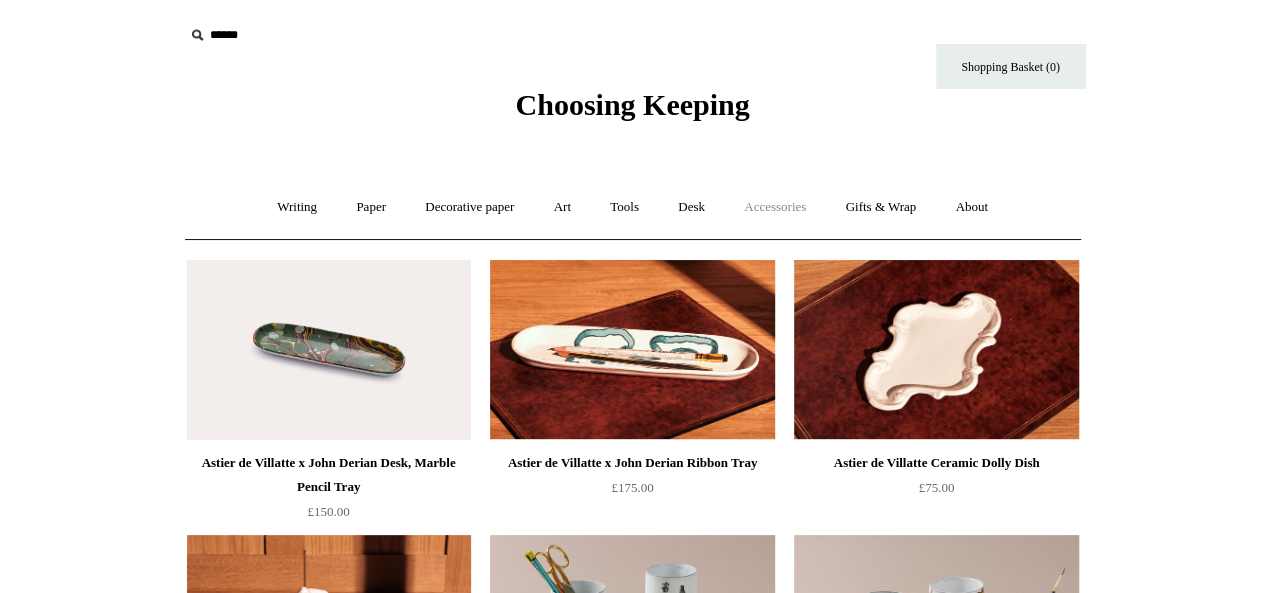 click on "Accessories +" at bounding box center [775, 207] 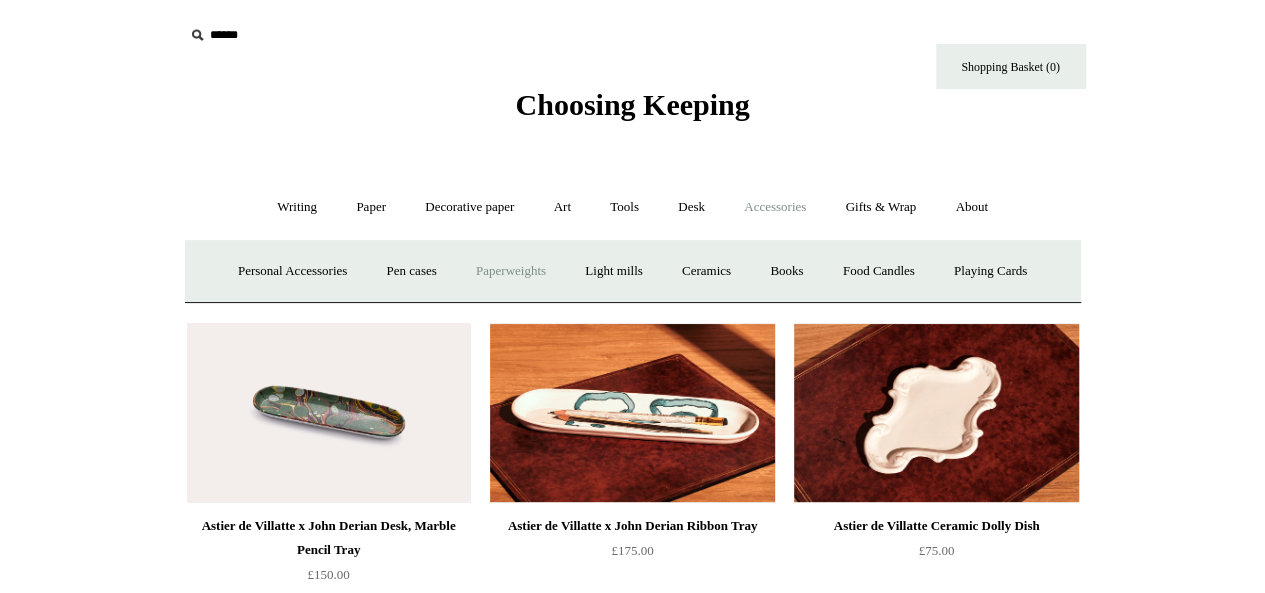 click on "Paperweights +" at bounding box center (511, 271) 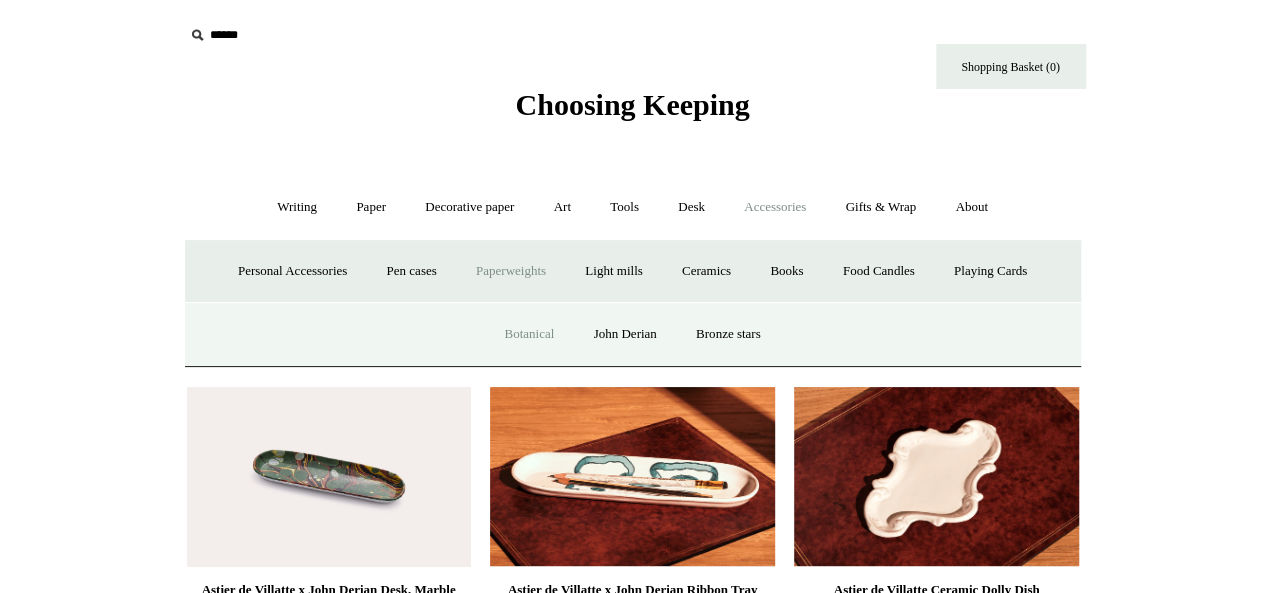 click on "Botanical" at bounding box center (529, 334) 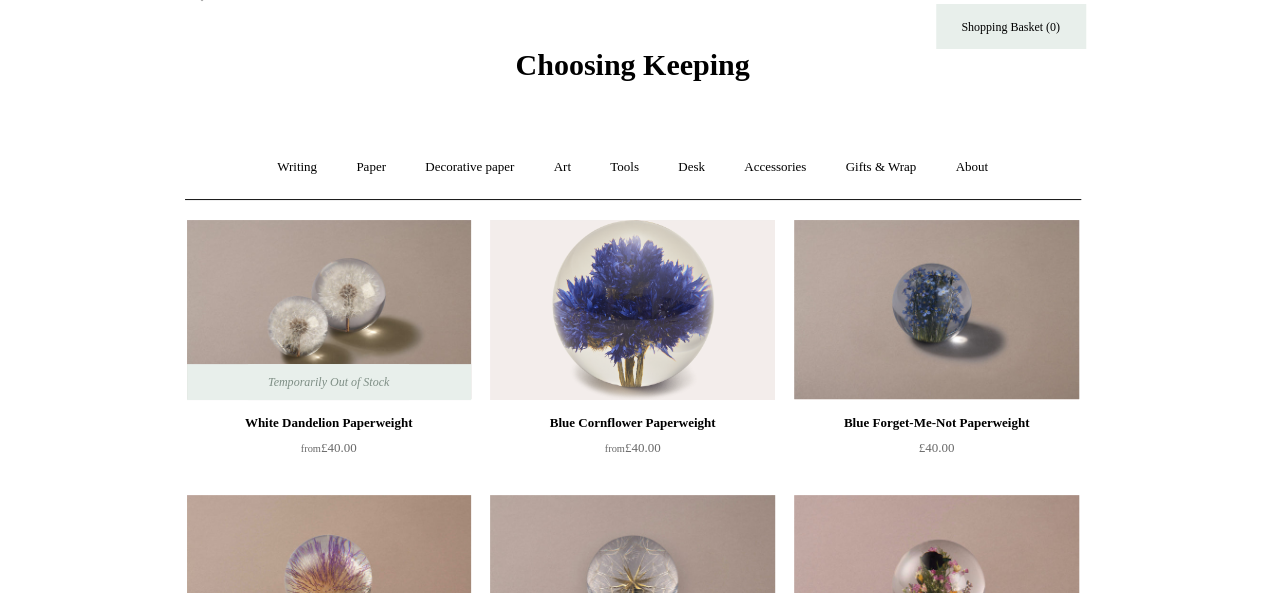 scroll, scrollTop: 0, scrollLeft: 0, axis: both 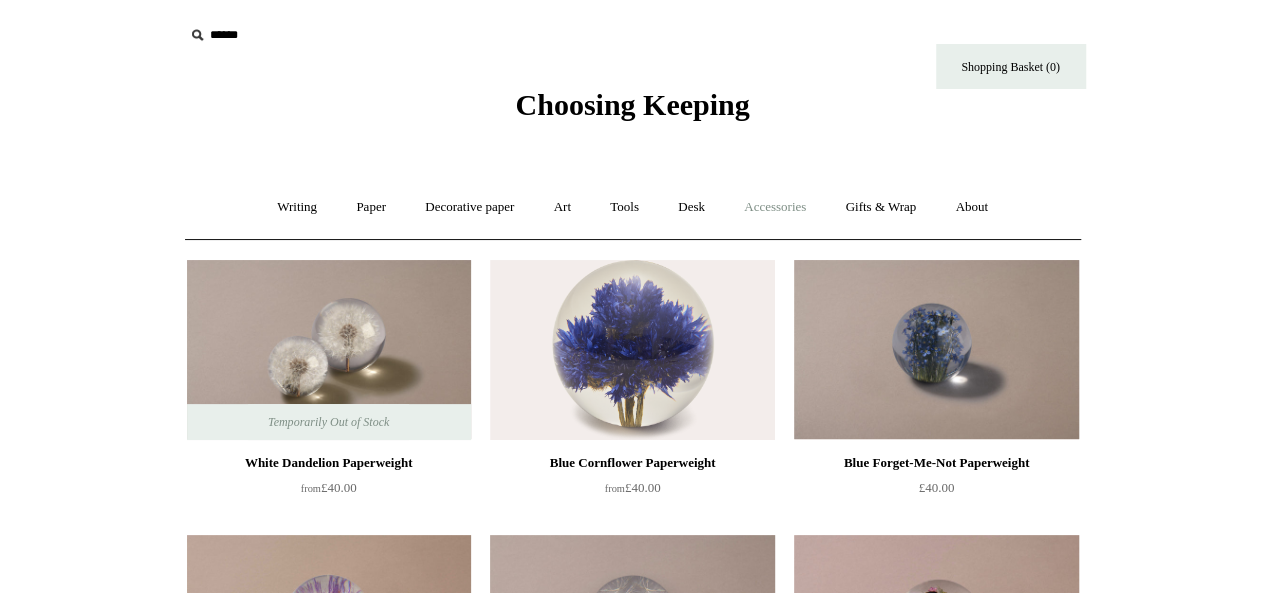 click on "Accessories +" at bounding box center (775, 207) 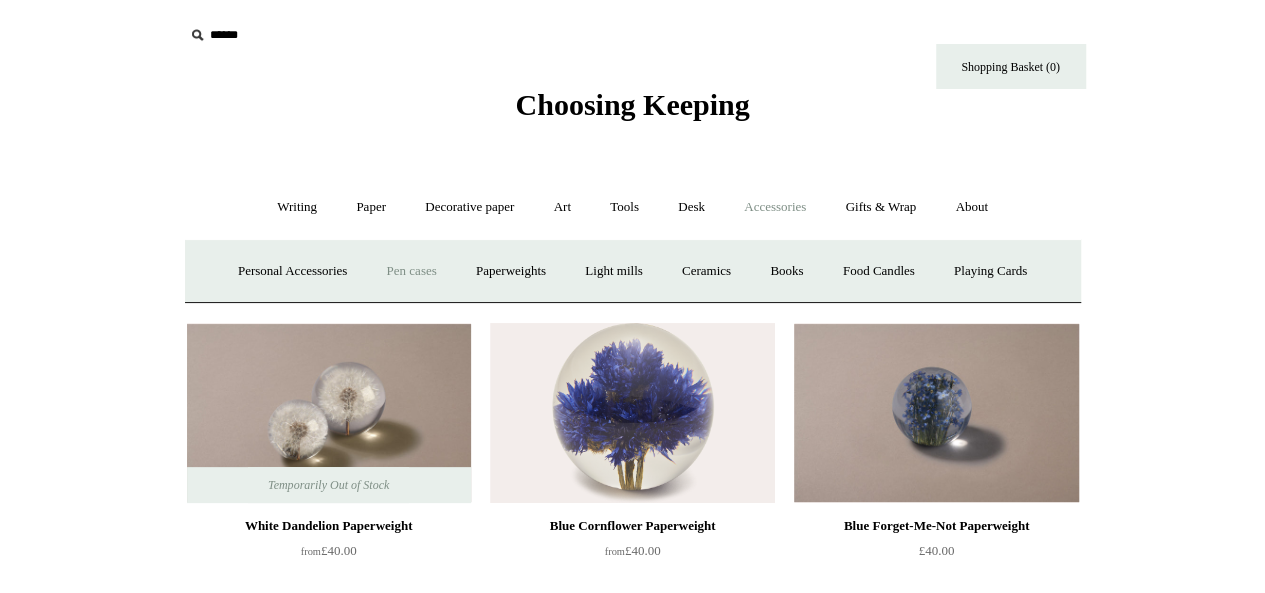 click on "Pen cases" at bounding box center [411, 271] 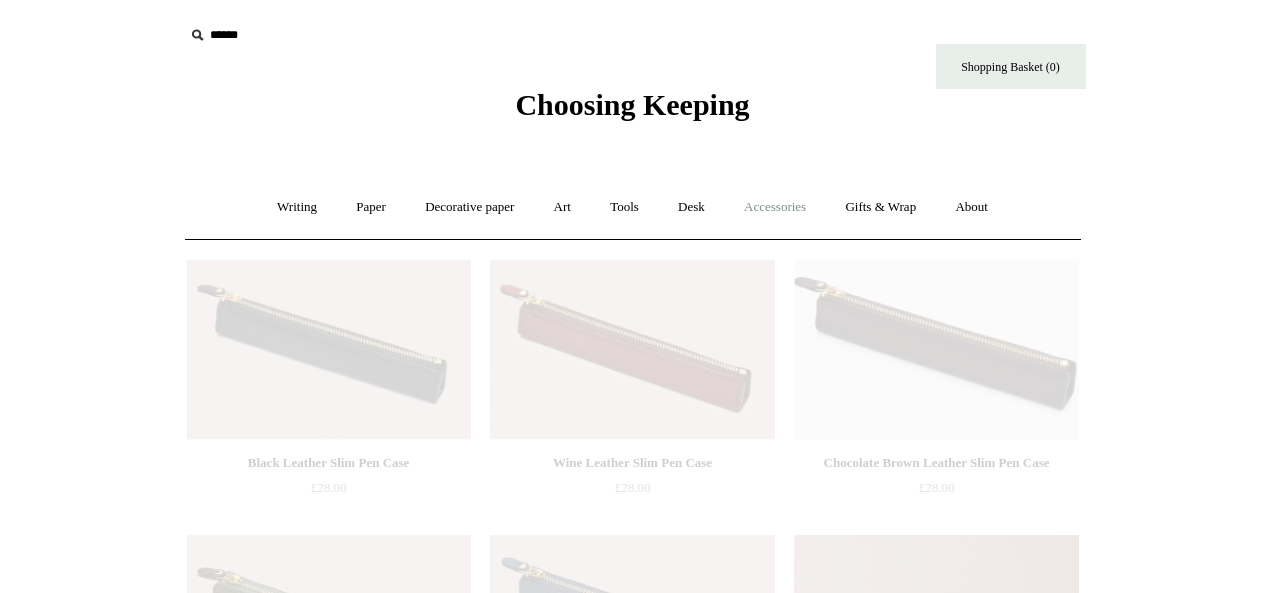 scroll, scrollTop: 0, scrollLeft: 0, axis: both 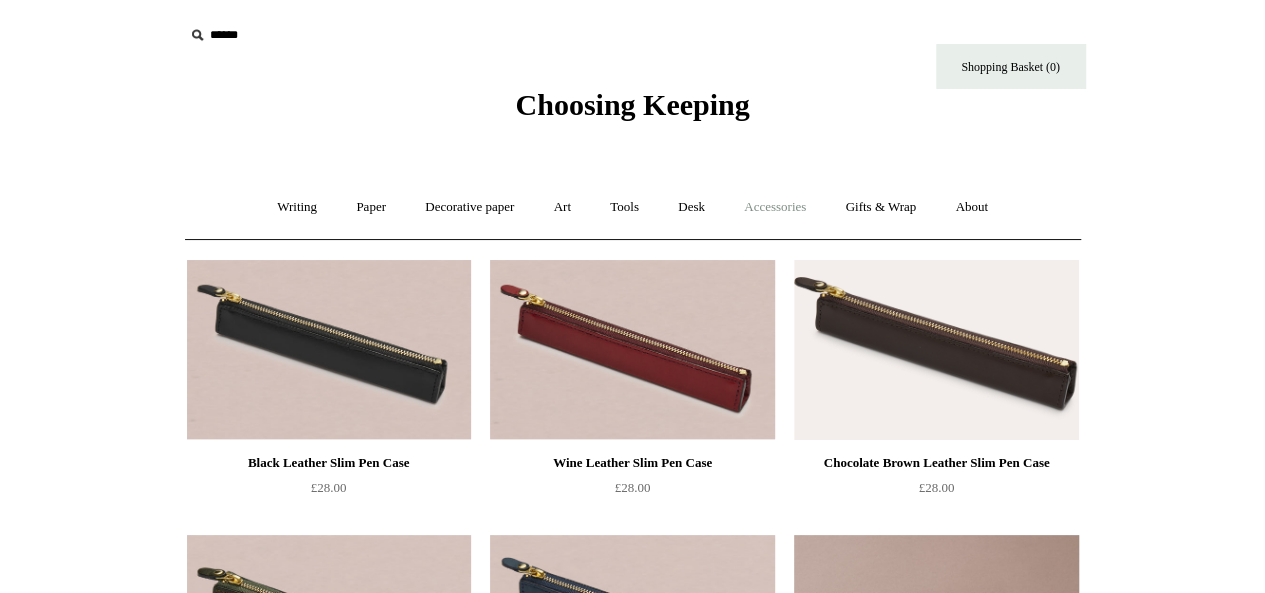 click on "Accessories +" at bounding box center [775, 207] 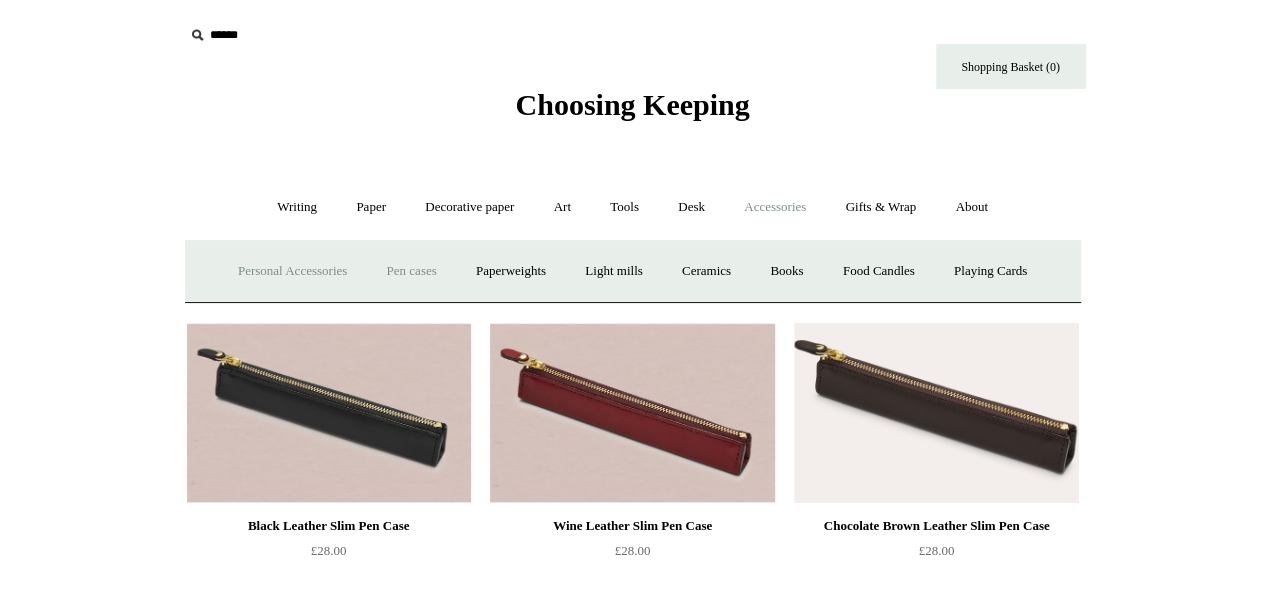 click on "Personal Accessories +" at bounding box center (292, 271) 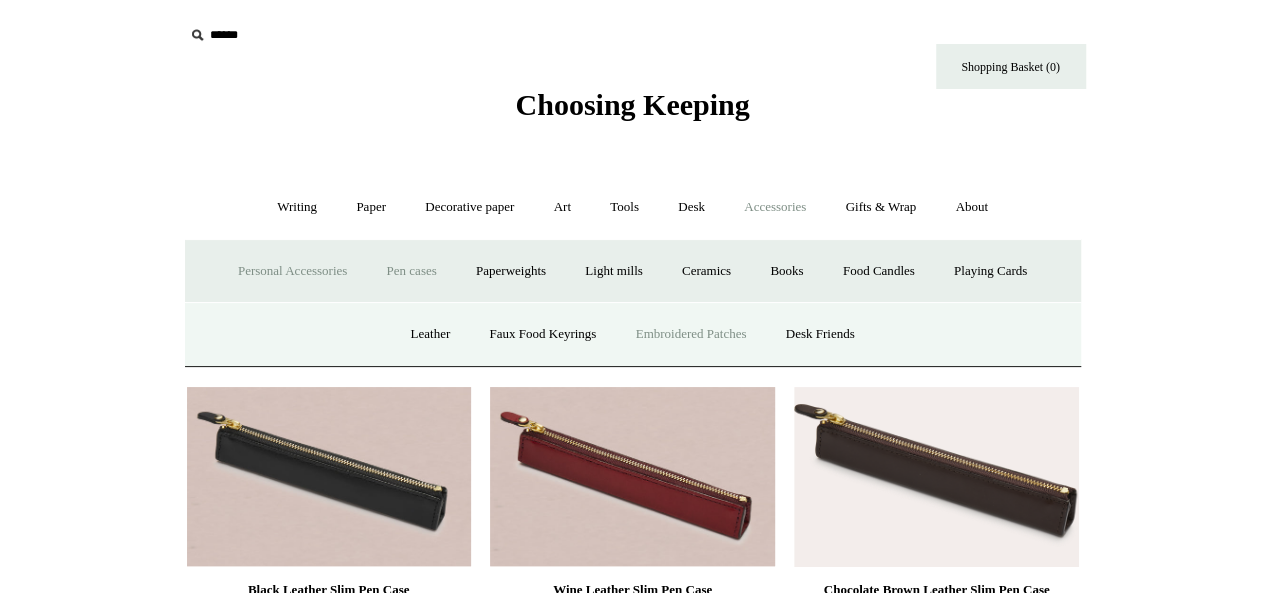 click on "Embroidered Patches" at bounding box center (691, 334) 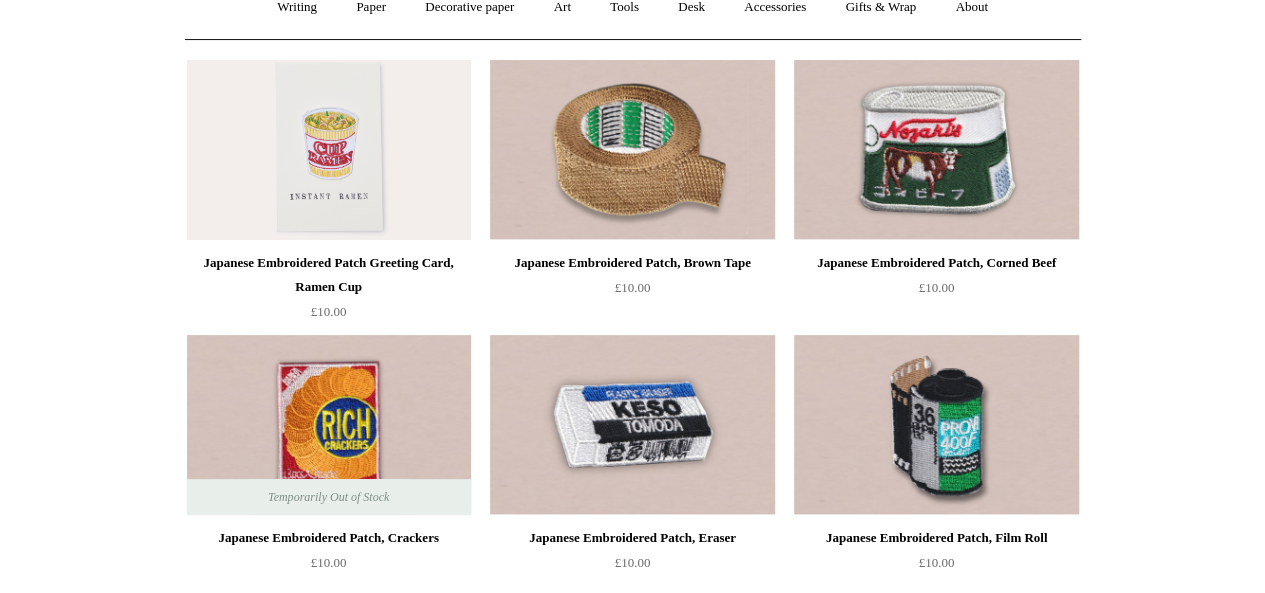 scroll, scrollTop: 0, scrollLeft: 0, axis: both 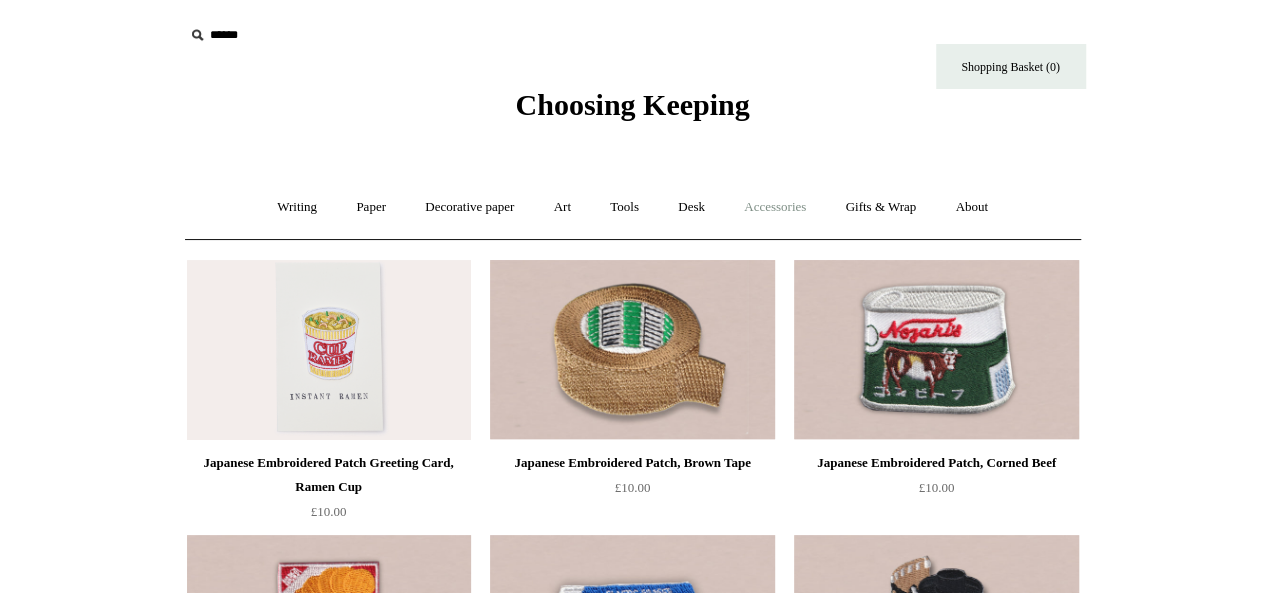 click on "Accessories +" at bounding box center [775, 207] 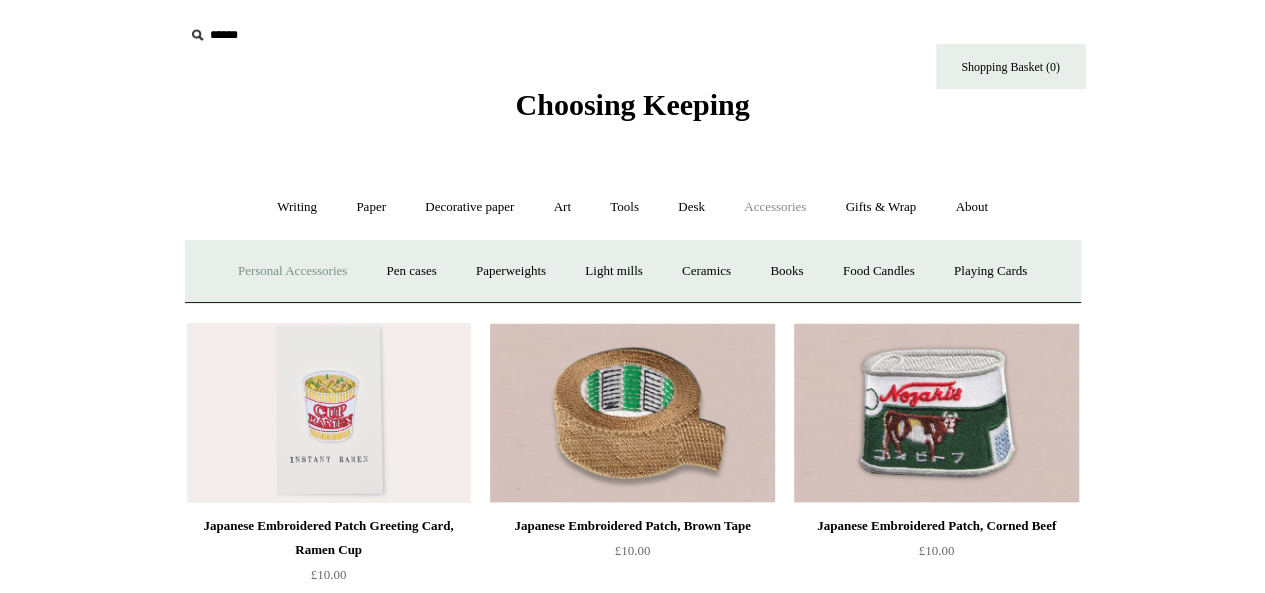 click on "Personal Accessories +" at bounding box center (292, 271) 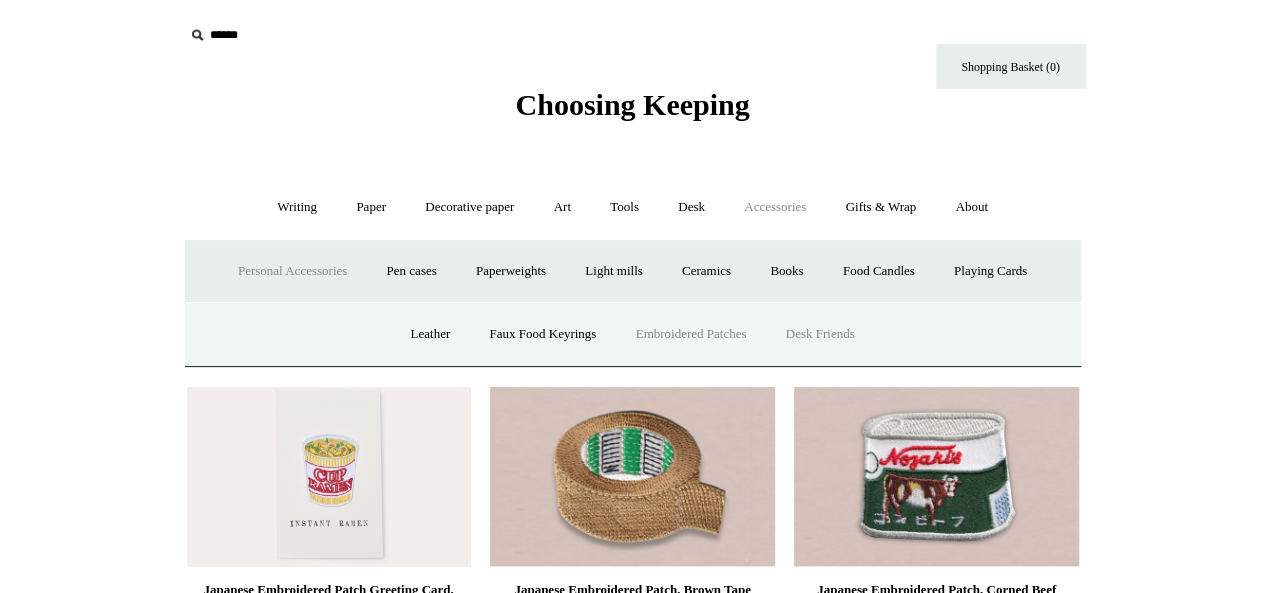 click on "Desk Friends" at bounding box center [820, 334] 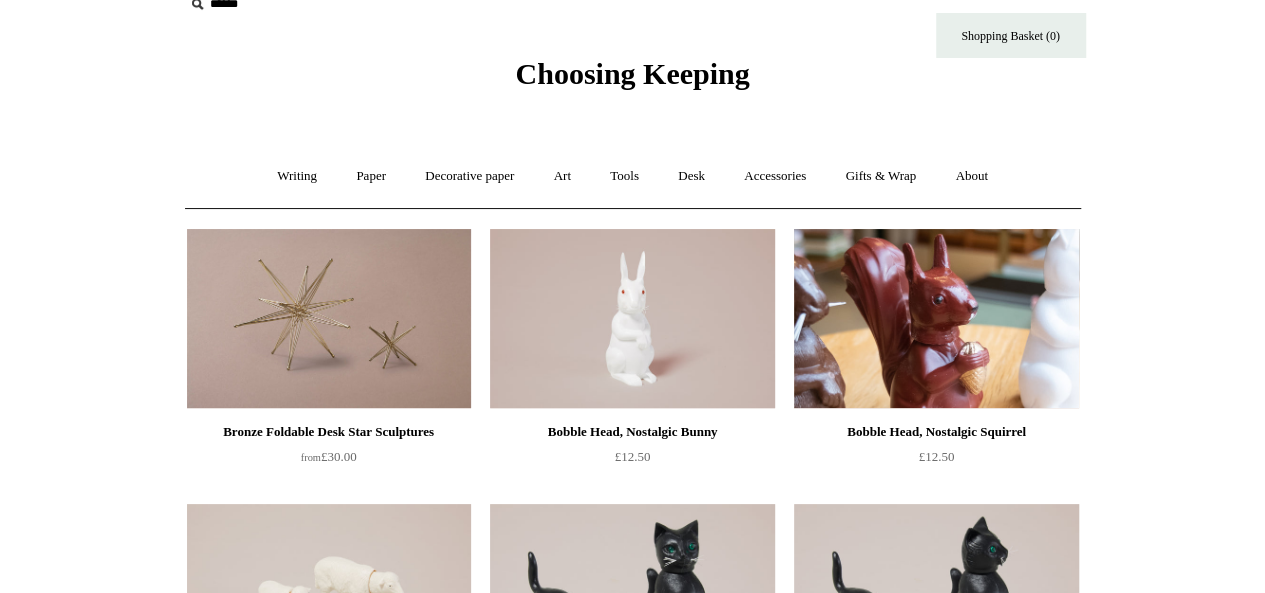 scroll, scrollTop: 0, scrollLeft: 0, axis: both 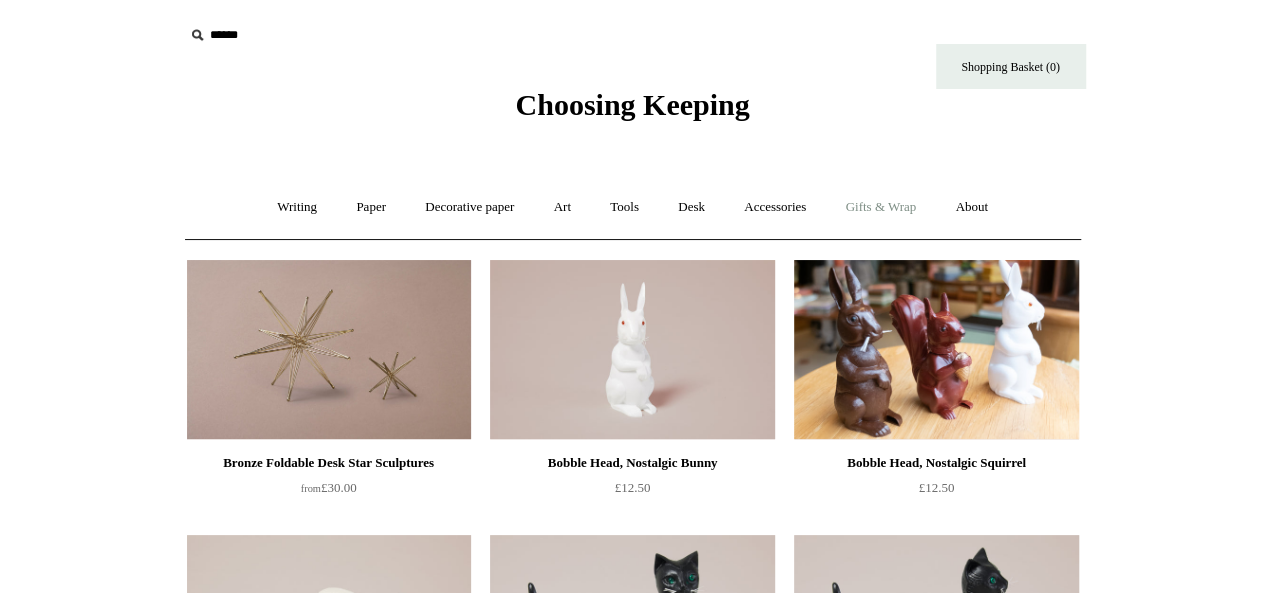 click on "Gifts & Wrap +" at bounding box center [880, 207] 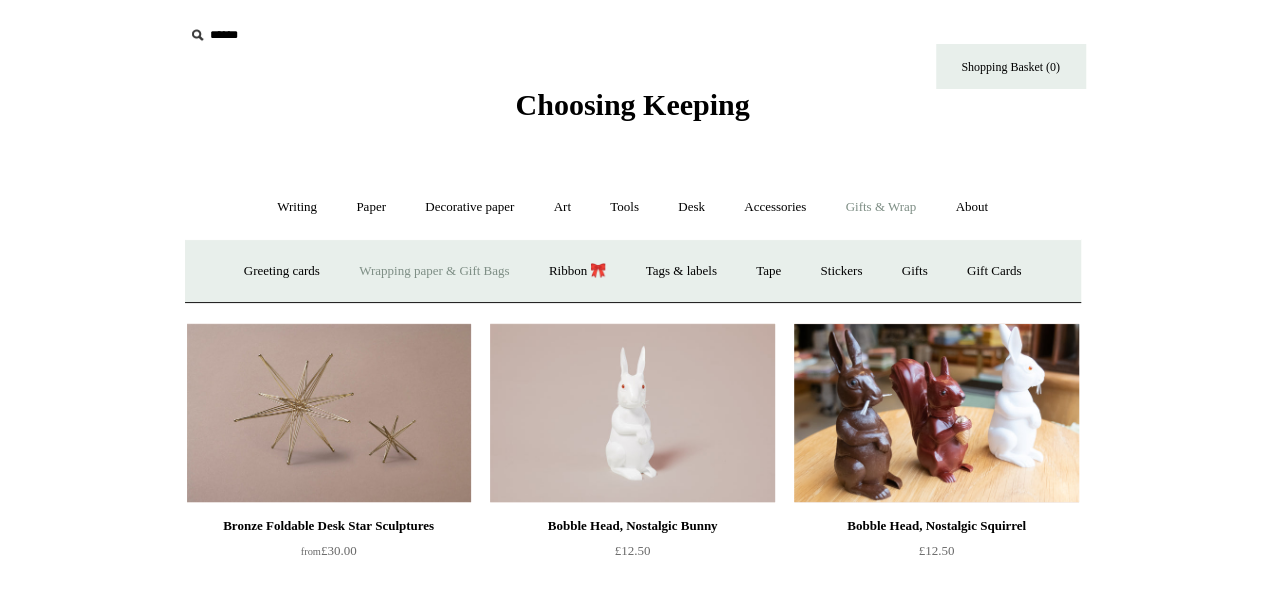 click on "Wrapping paper & Gift Bags" at bounding box center (434, 271) 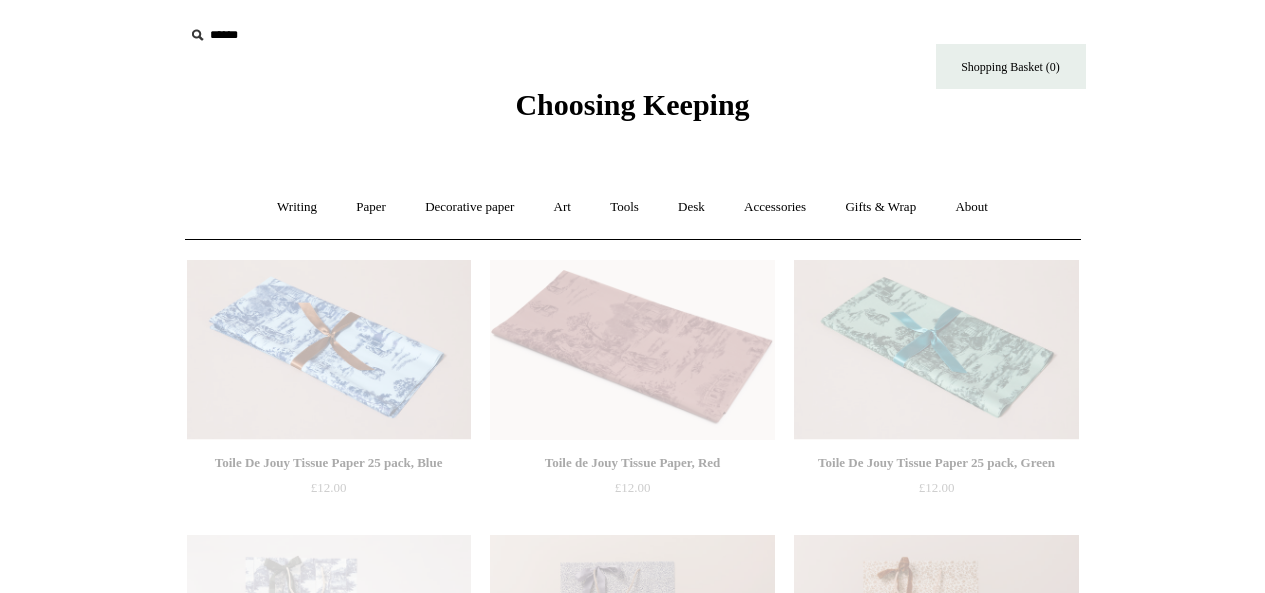 scroll, scrollTop: 0, scrollLeft: 0, axis: both 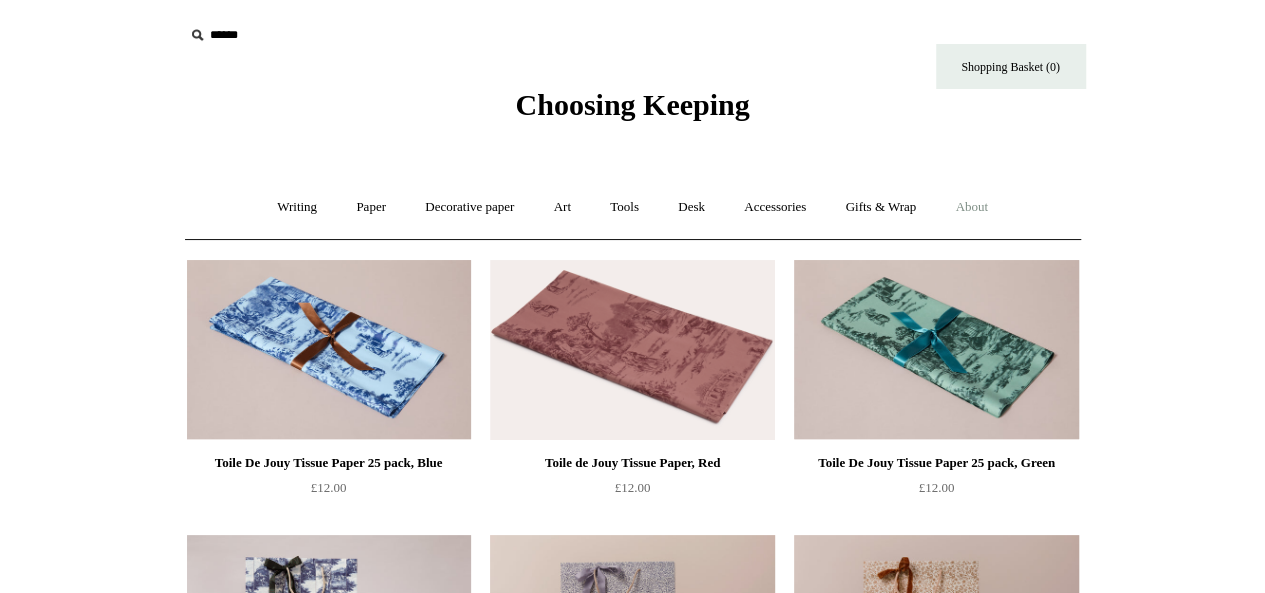 click on "About +" at bounding box center (971, 207) 